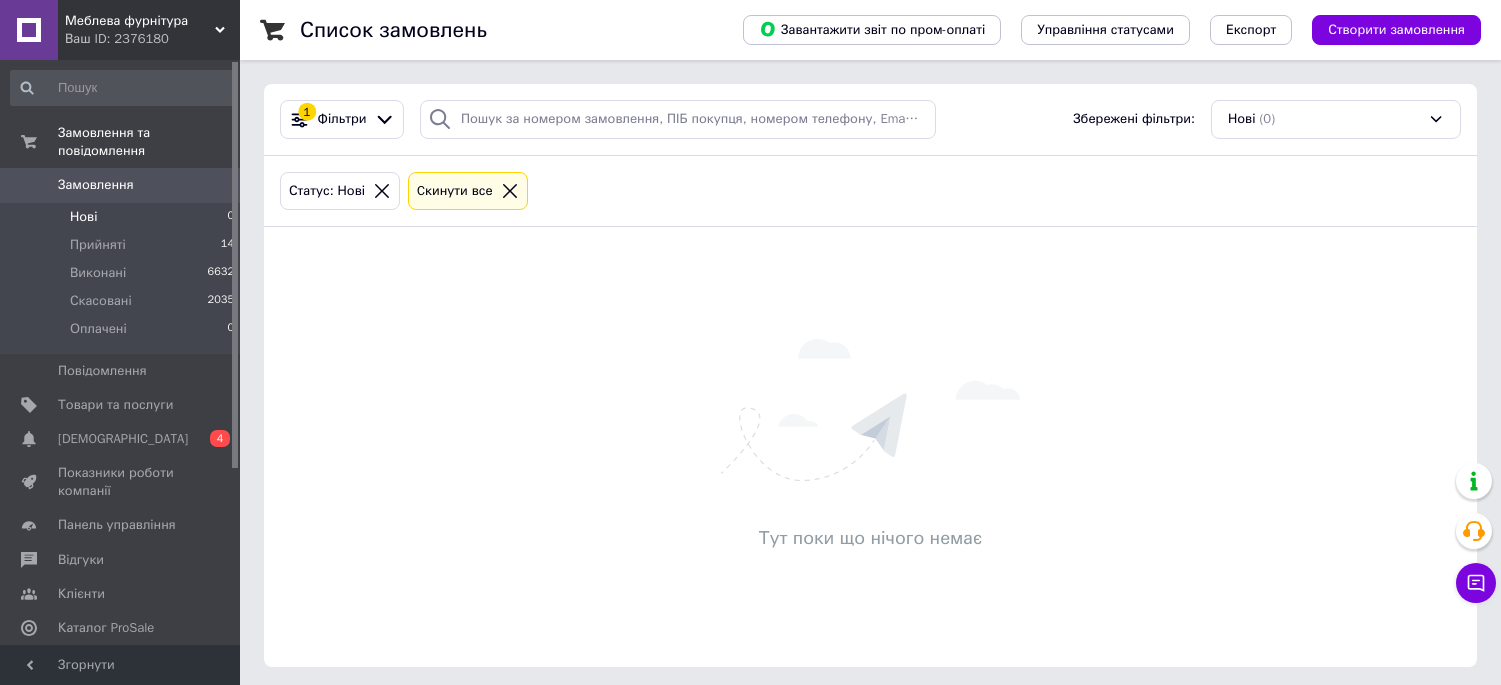 scroll, scrollTop: 0, scrollLeft: 0, axis: both 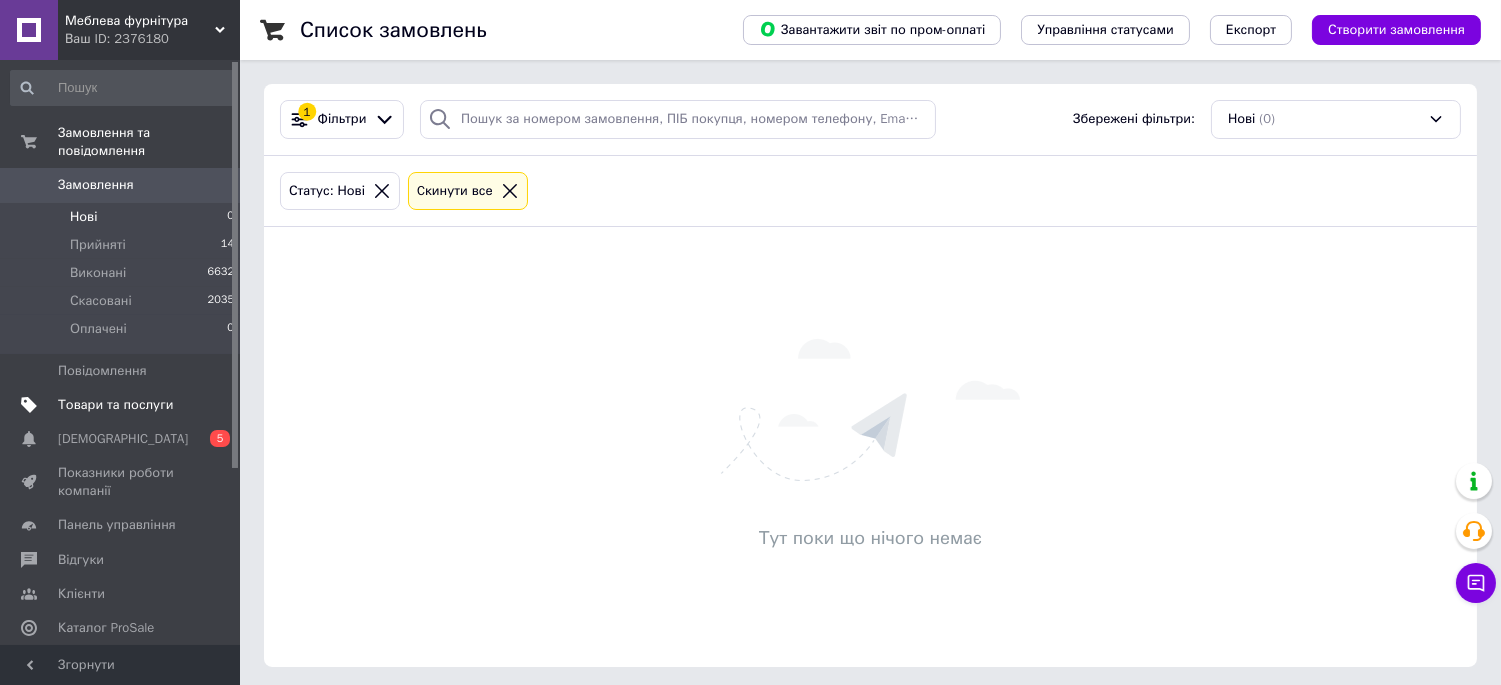 click on "Товари та послуги" at bounding box center (115, 405) 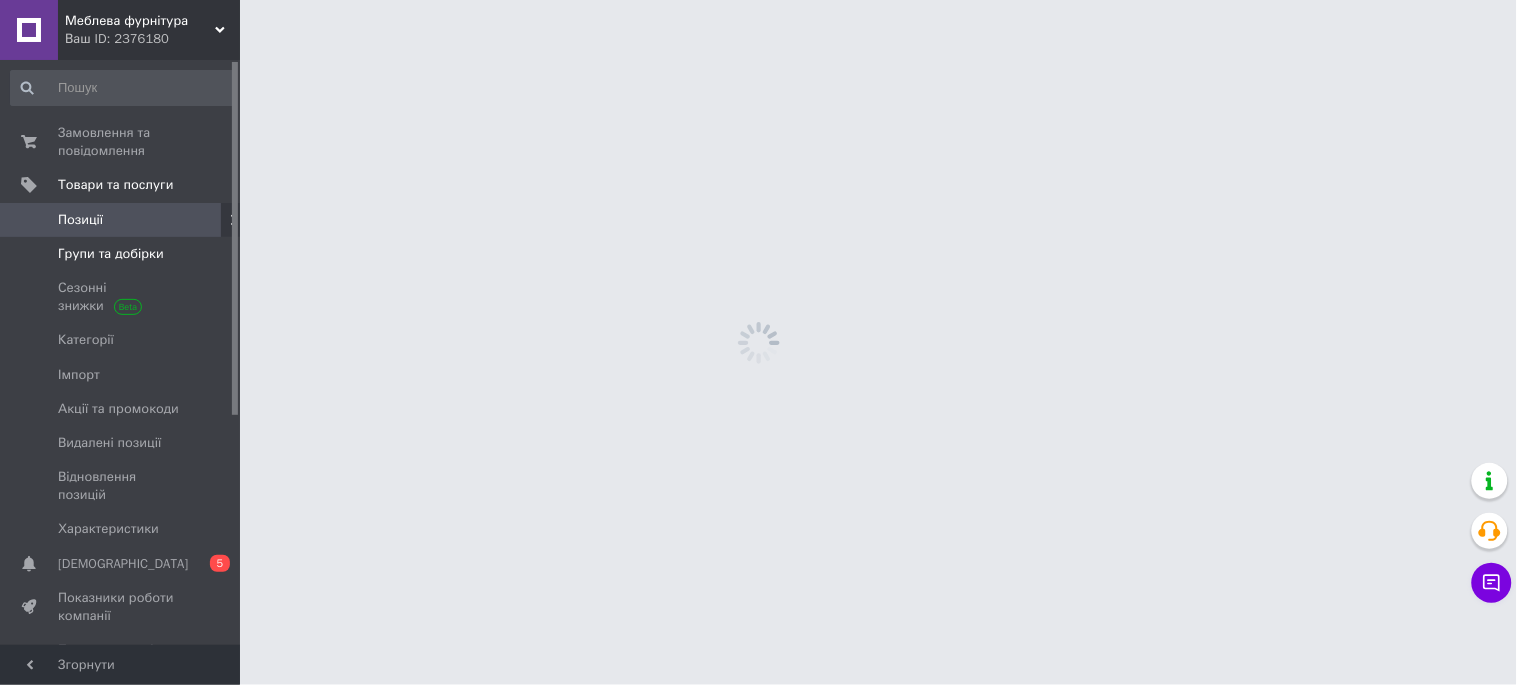 click on "Групи та добірки" at bounding box center (111, 254) 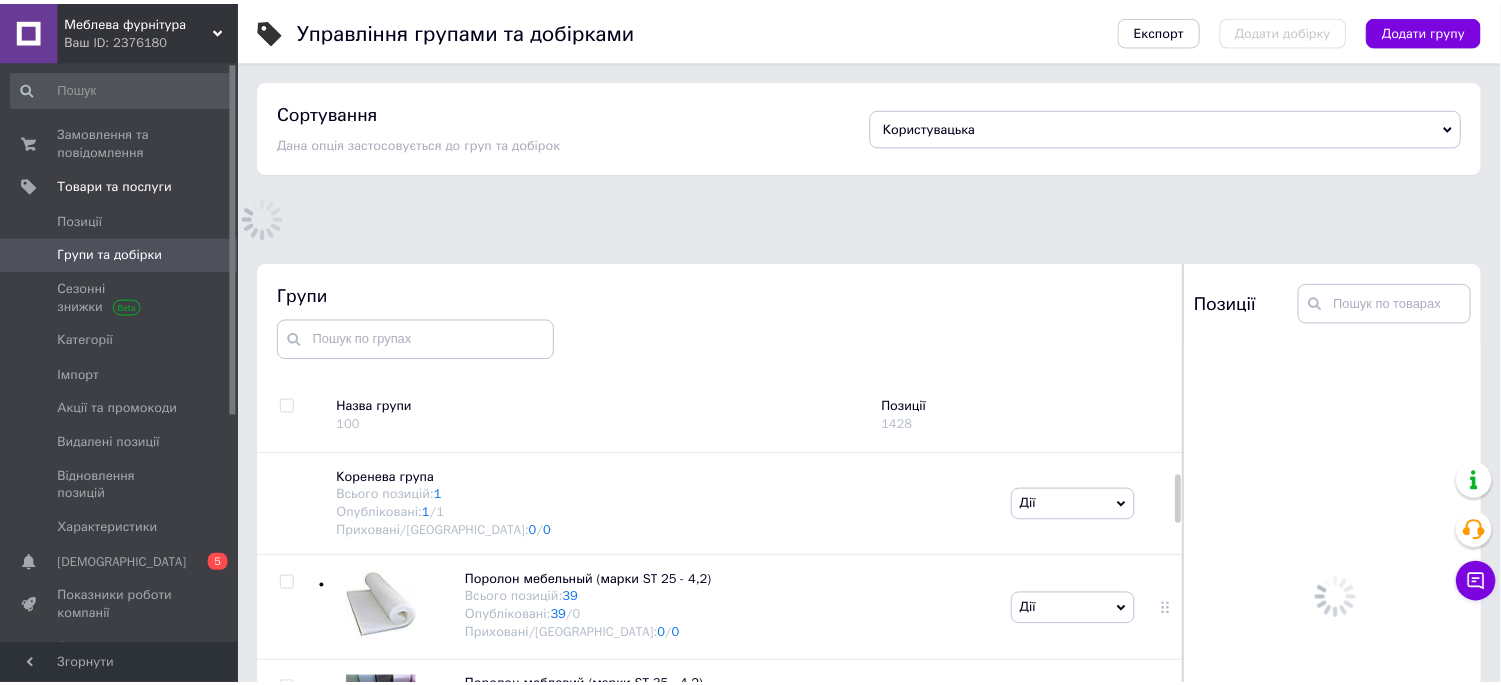 scroll, scrollTop: 183, scrollLeft: 0, axis: vertical 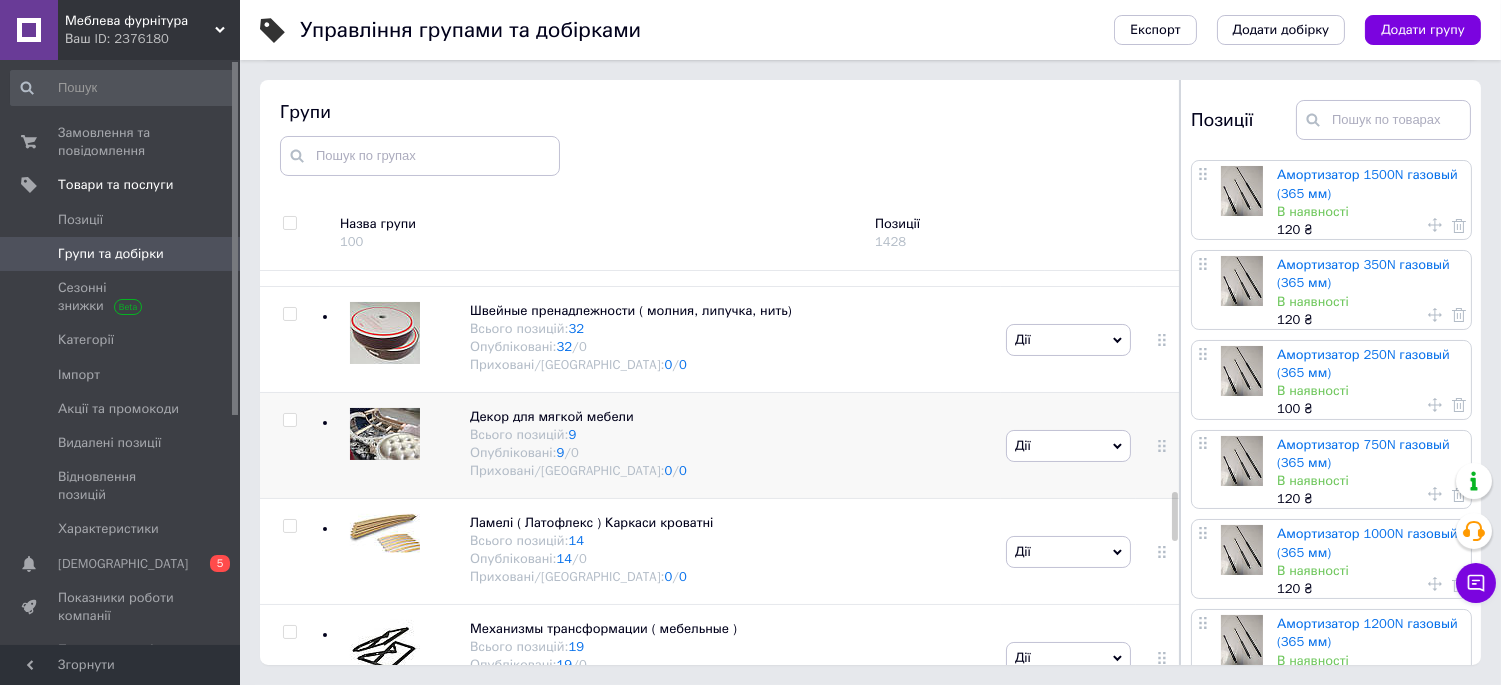 click at bounding box center [289, 420] 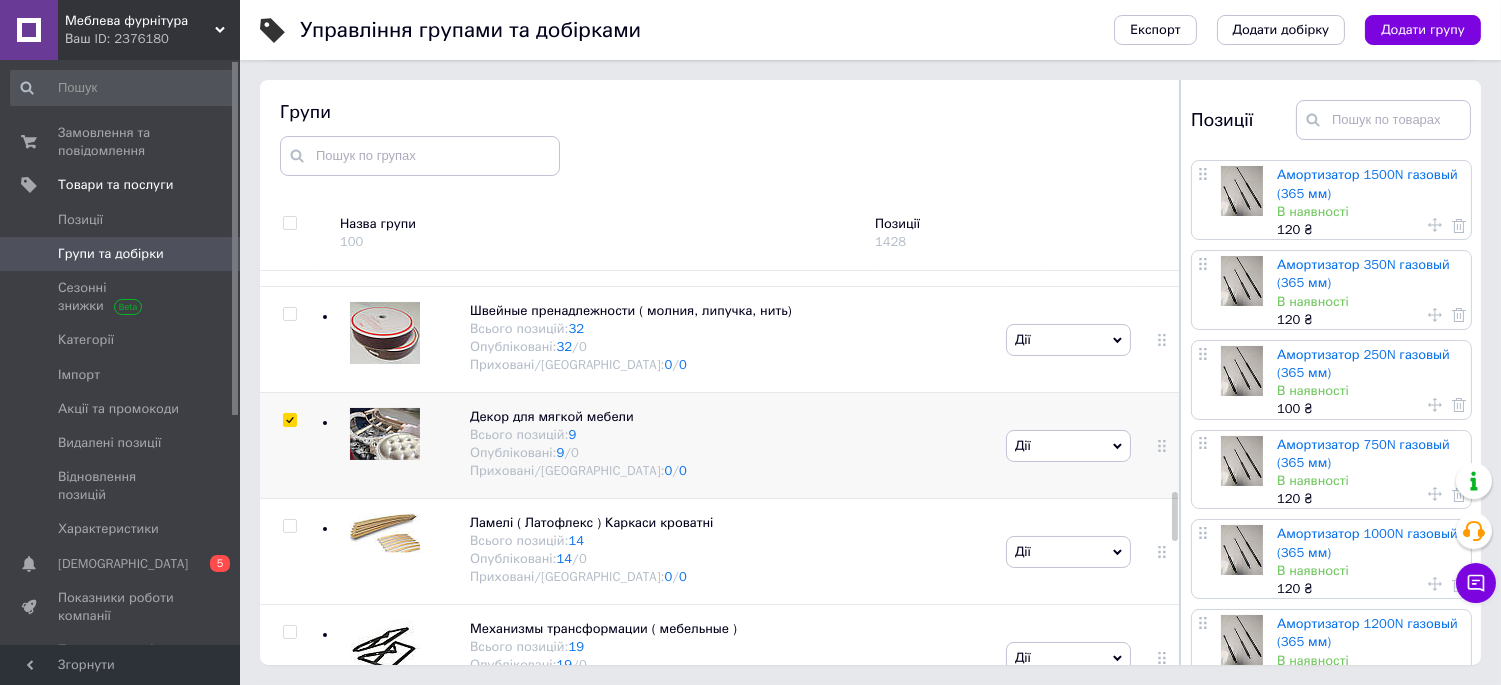 checkbox on "true" 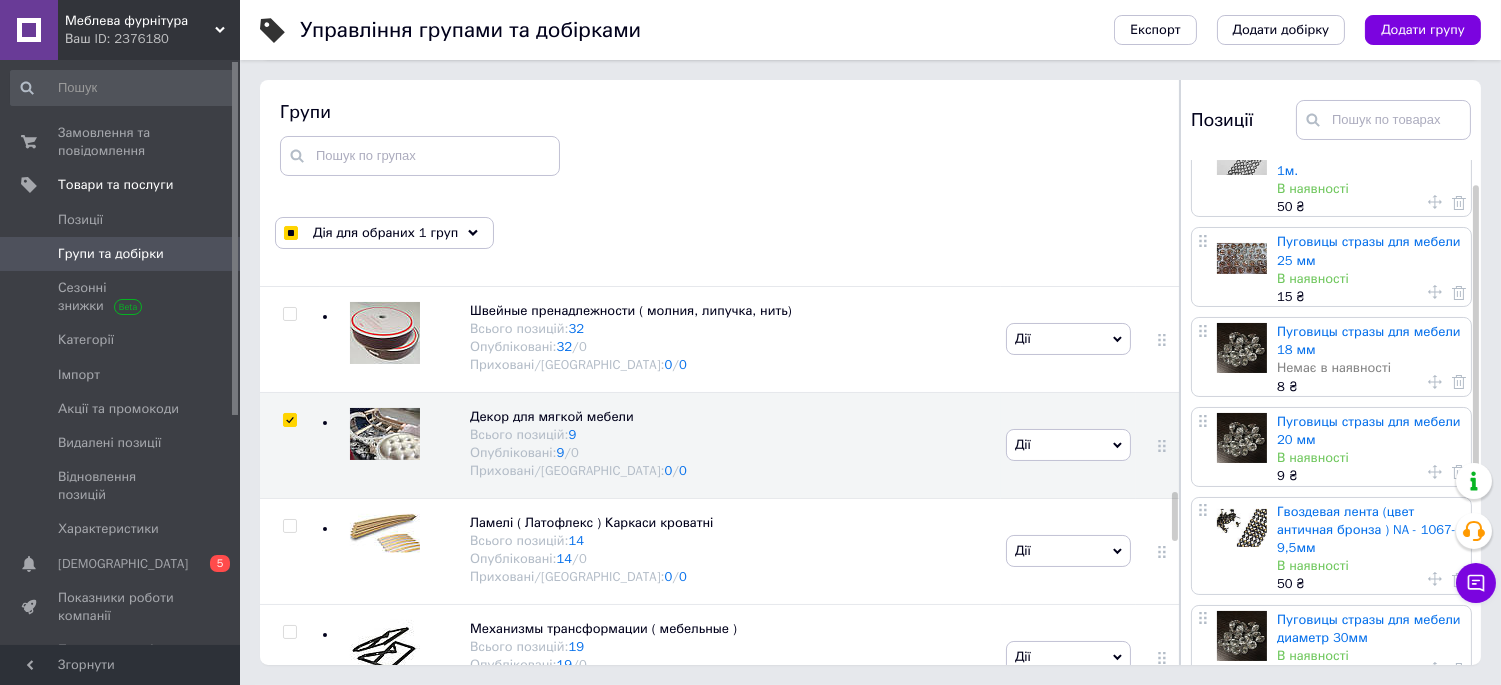 scroll, scrollTop: 0, scrollLeft: 0, axis: both 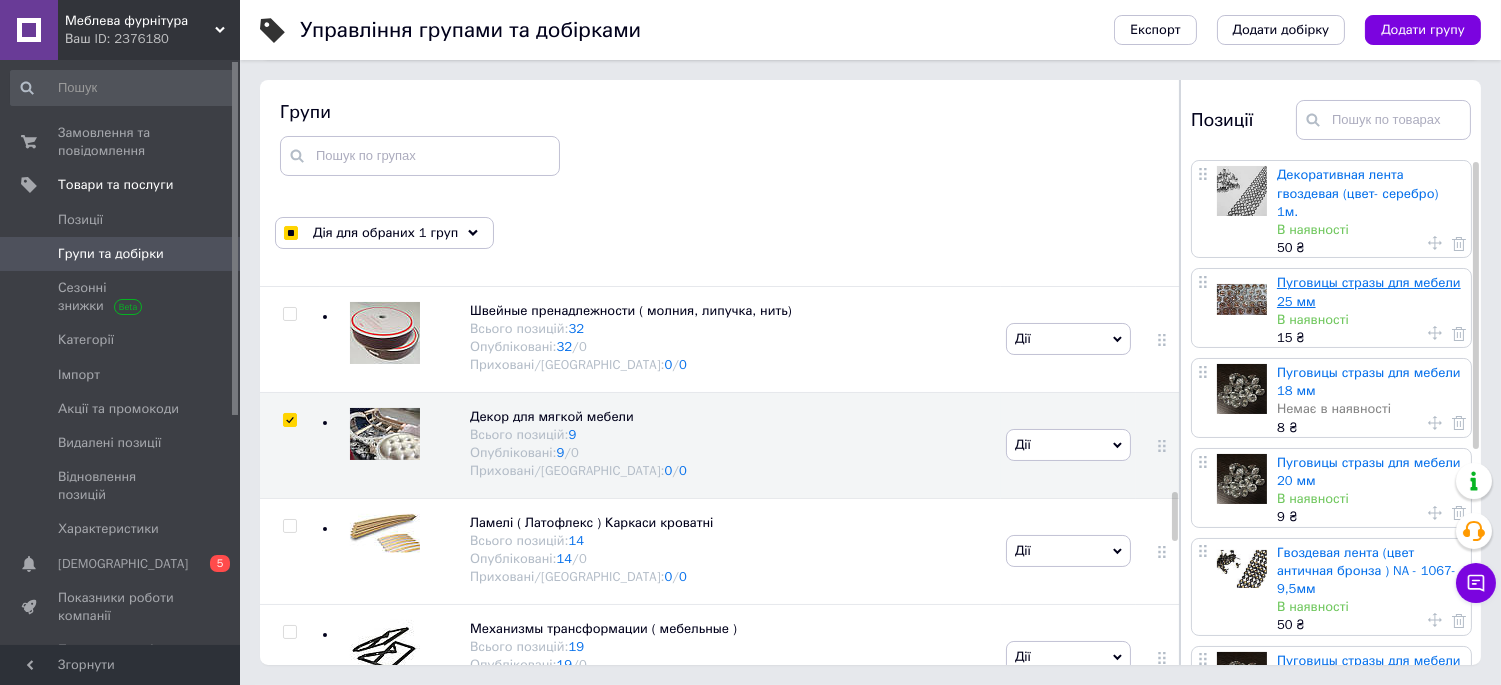 click on "Пуговицы стразы для мебели 25 мм" at bounding box center (1369, 291) 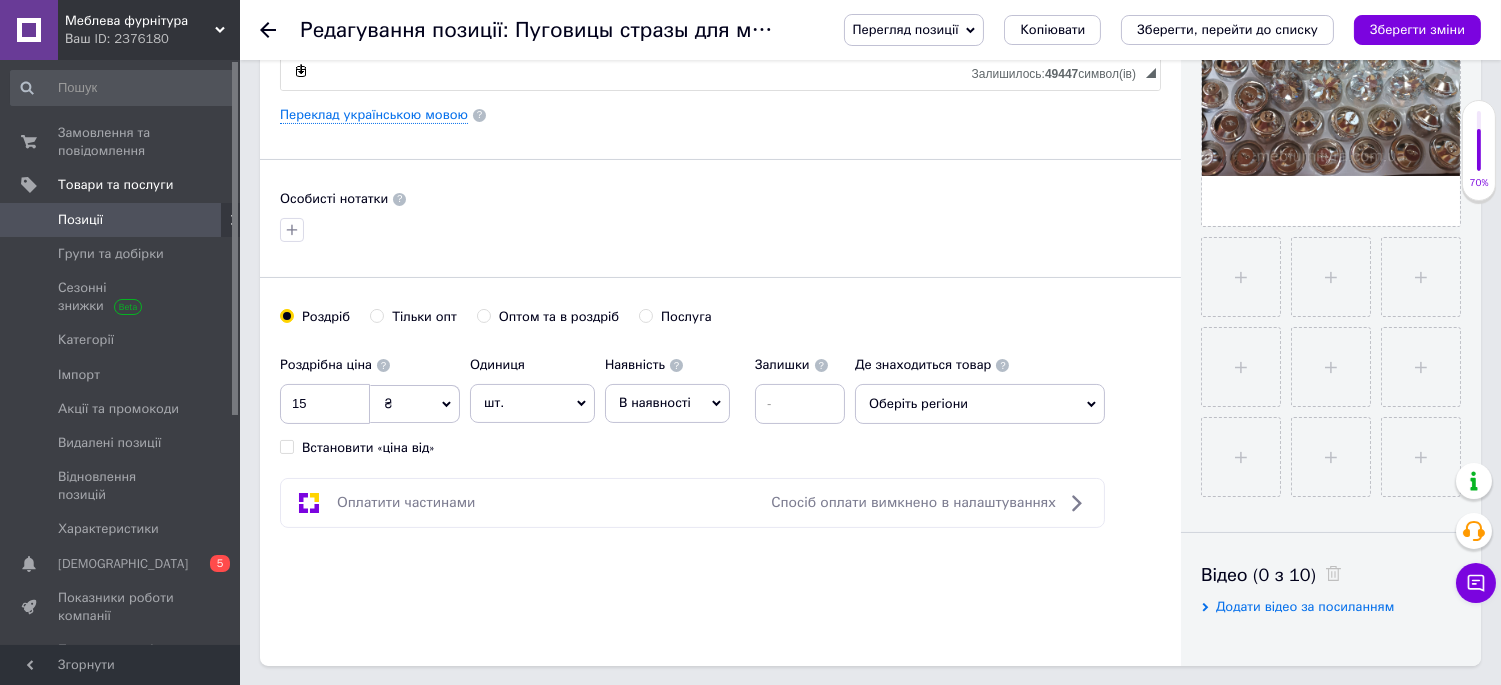 scroll, scrollTop: 555, scrollLeft: 0, axis: vertical 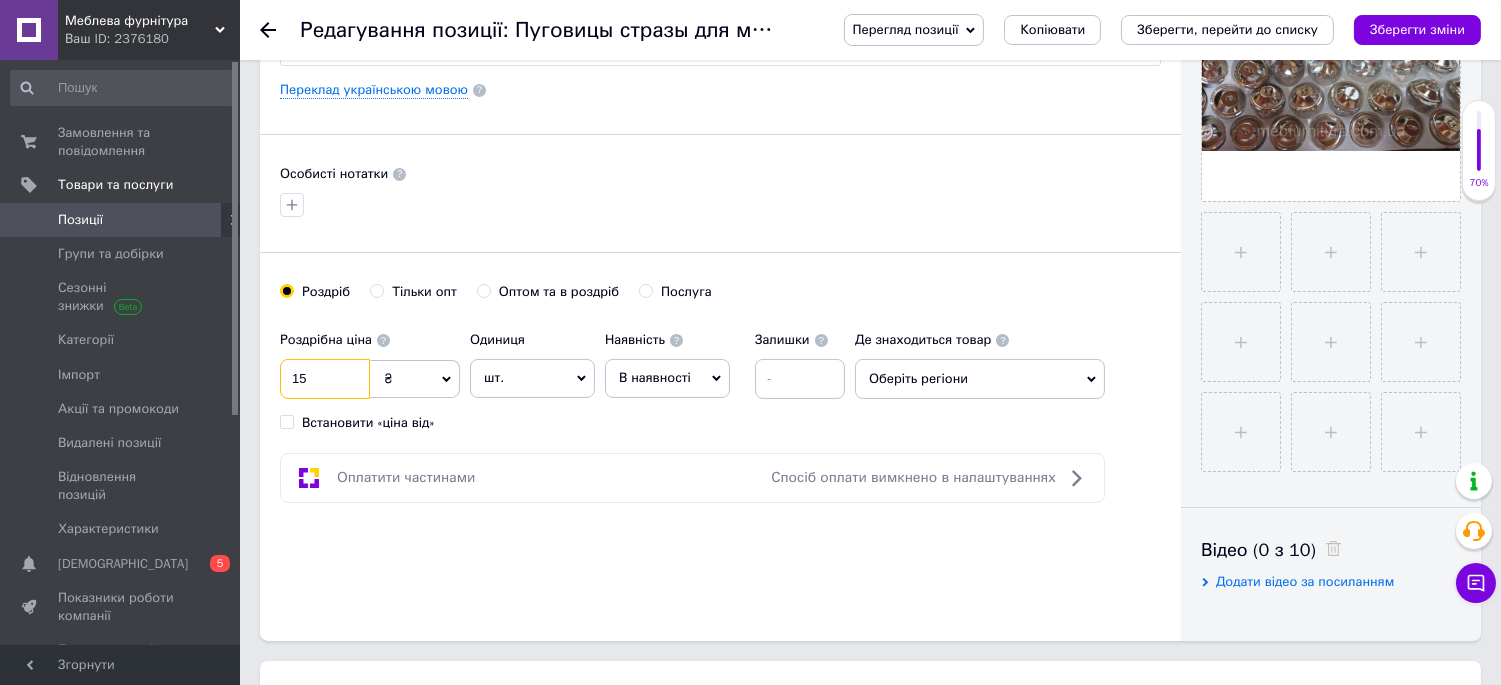 click on "15" at bounding box center (325, 379) 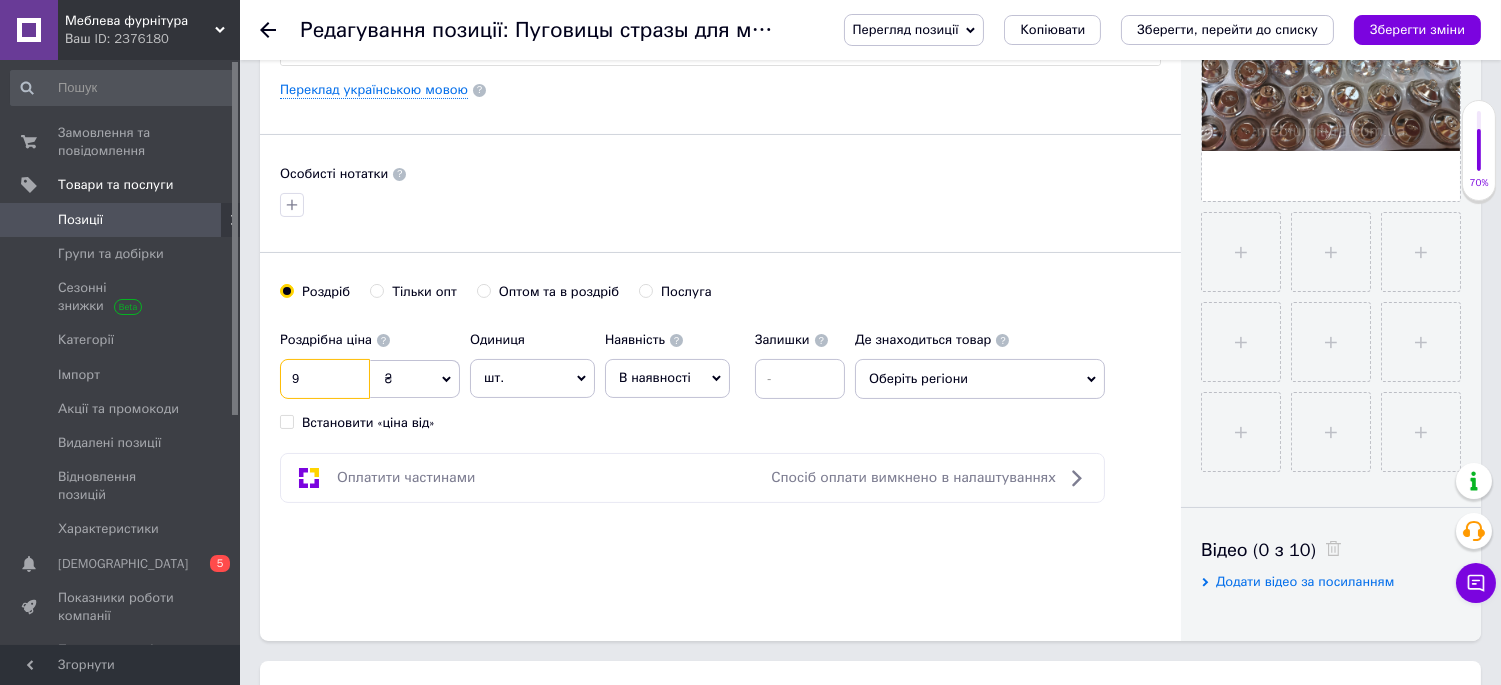 type on "9" 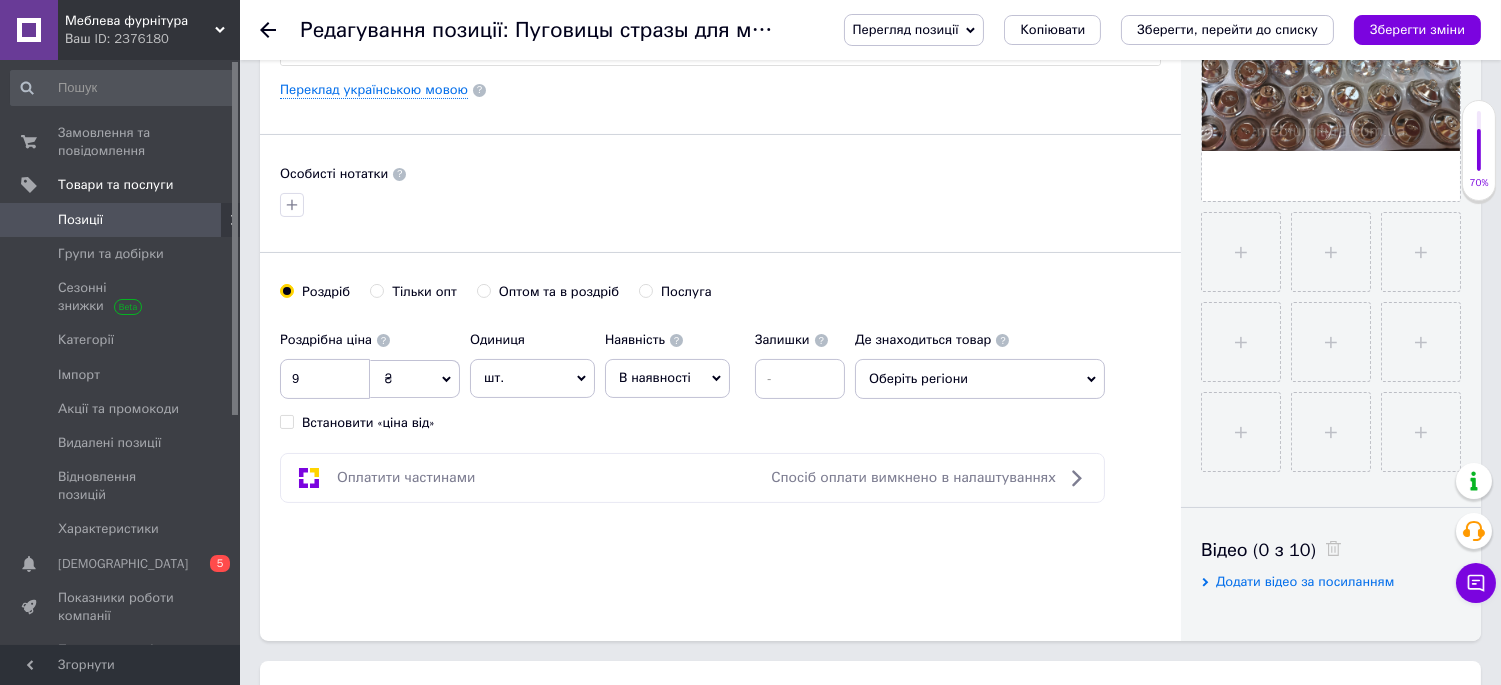 click on "Роздрібна ціна 9 ₴ $ EUR CHF GBP ¥ PLN ₸ MDL HUF KGS CNY TRY KRW lei Встановити «ціна від» Одиниця шт. Популярне комплект упаковка кв.м пара м кг пог.м послуга т а автоцистерна ампула б балон банка блістер бобіна бочка [PERSON_NAME] бухта в ват виїзд відро г г га година гр/кв.м гігакалорія д дав два місяці день доба доза є єврокуб з зміна к кВт каністра карат кв.дм кв.м кв.см кв.фут квартал кг кг/кв.м км колесо комплект коробка куб.дм куб.м л л лист м м мВт мл мм моток місяць мішок н набір номер о об'єкт од. п палетомісце пара партія пач пог.м послуга посівна одиниця птахомісце півроку пігулка р" at bounding box center [720, 376] 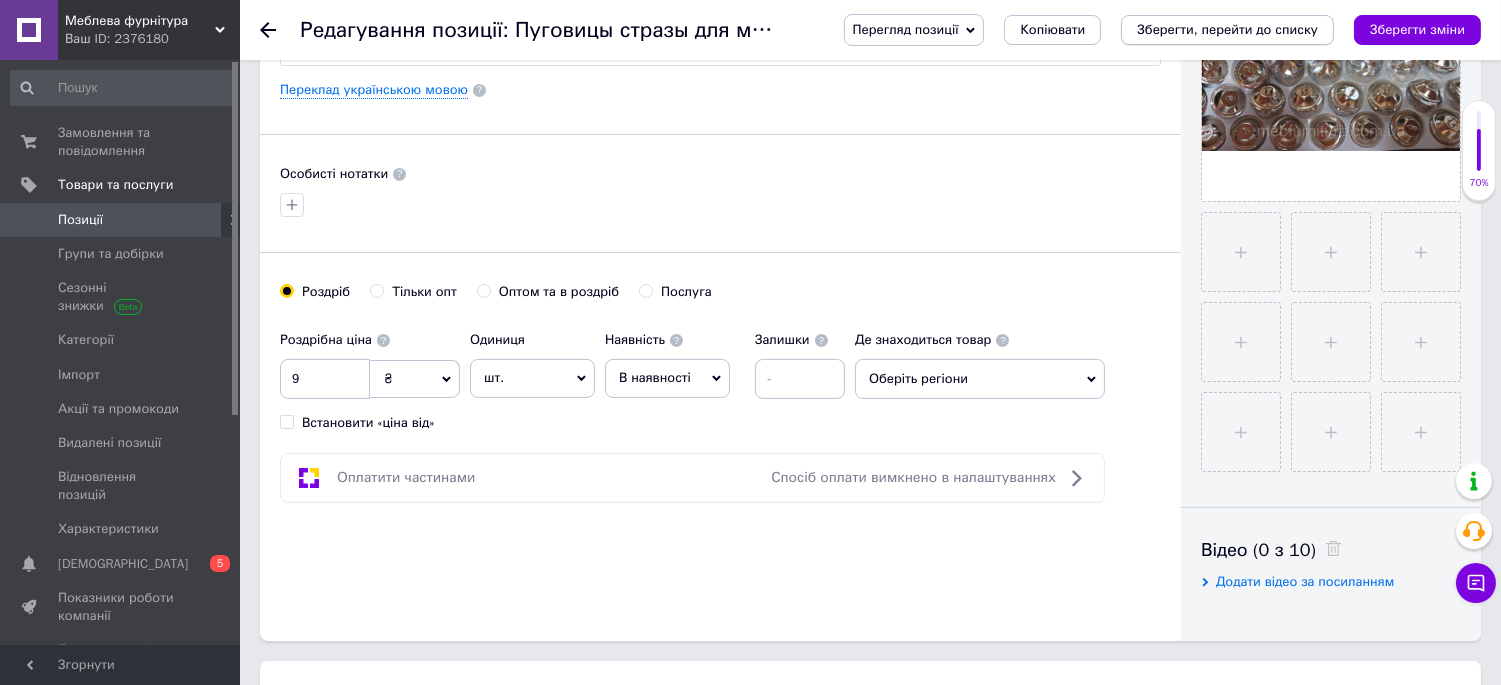click on "Зберегти, перейти до списку" at bounding box center [1227, 29] 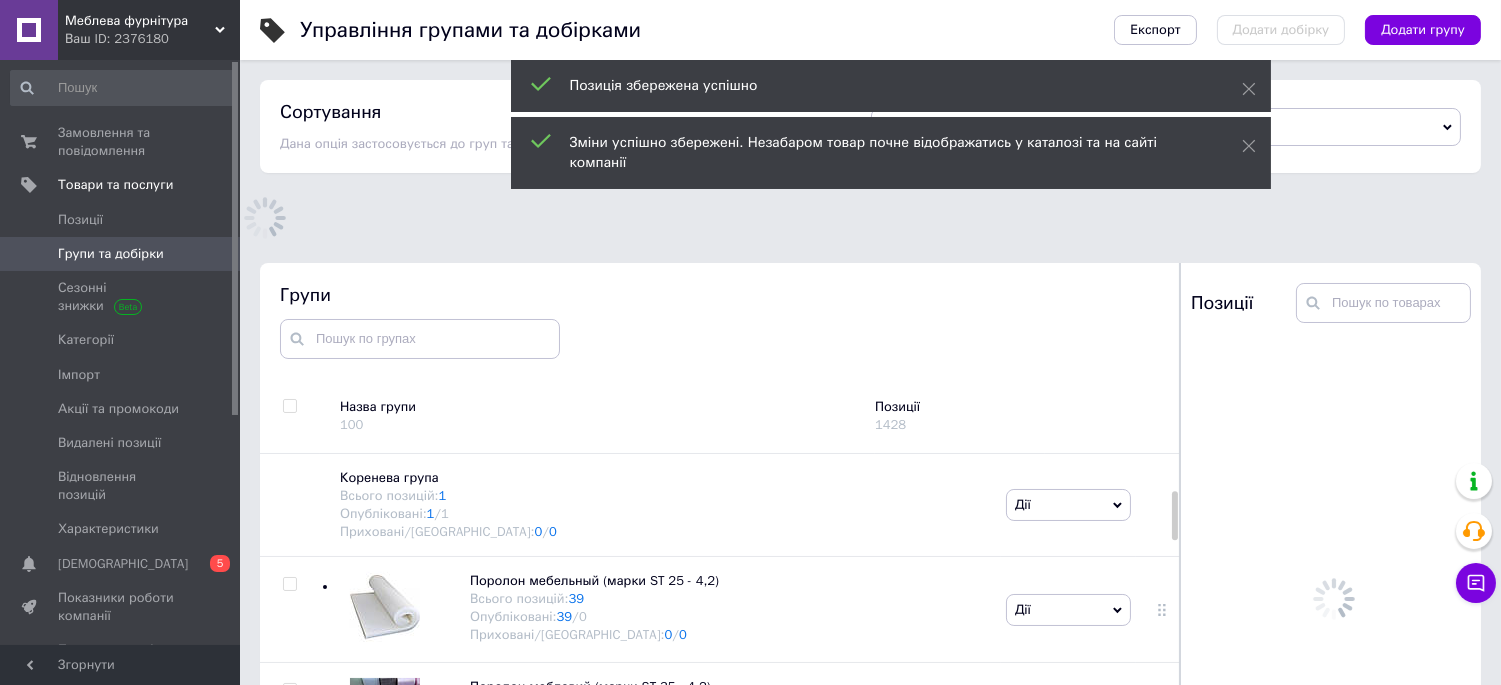 scroll, scrollTop: 113, scrollLeft: 0, axis: vertical 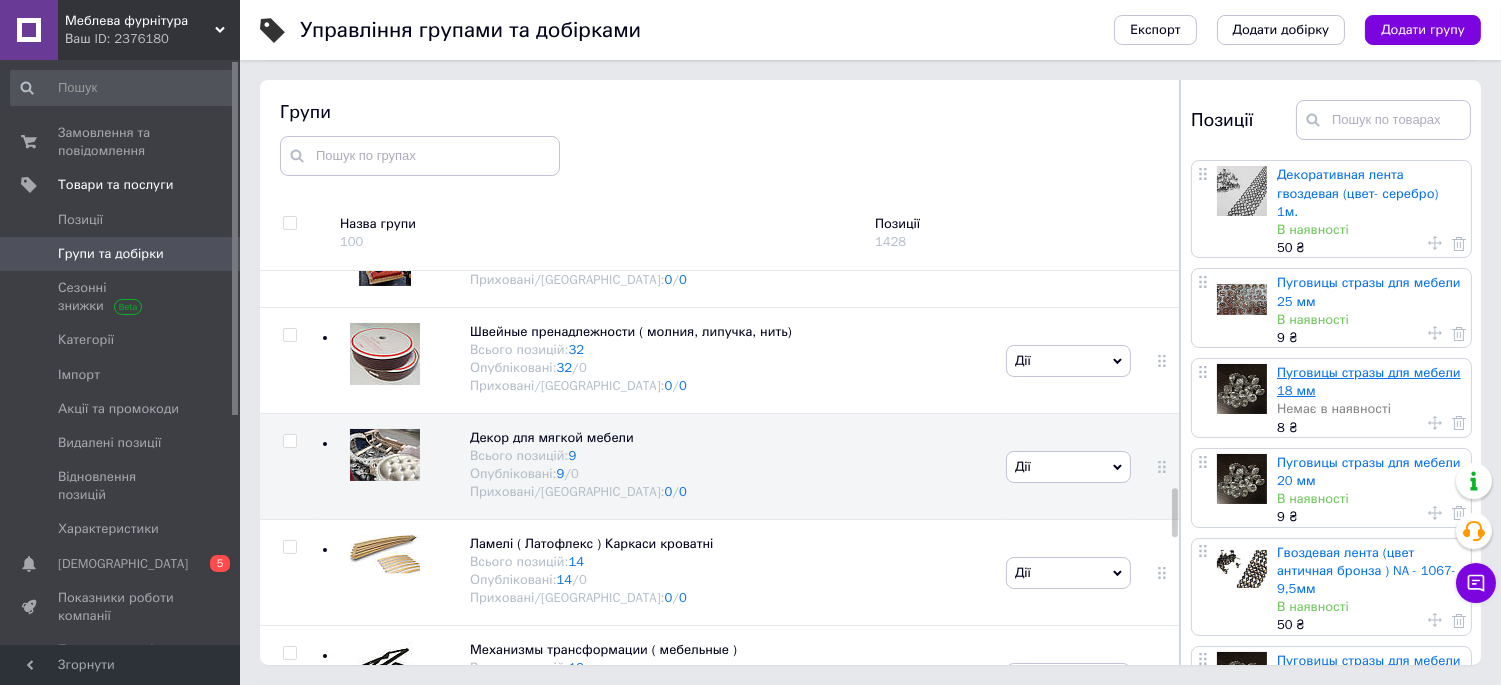 click on "Пуговицы стразы для мебели 18 мм" at bounding box center (1369, 381) 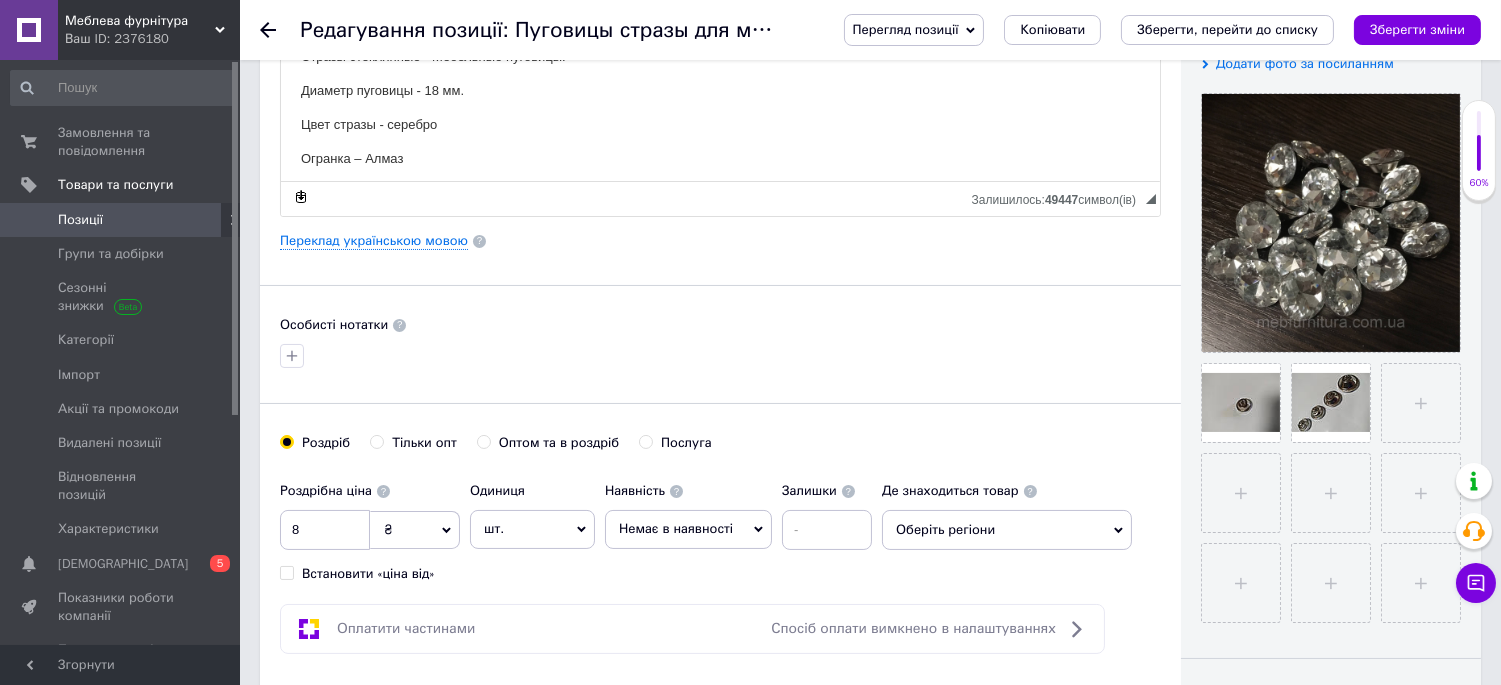 scroll, scrollTop: 444, scrollLeft: 0, axis: vertical 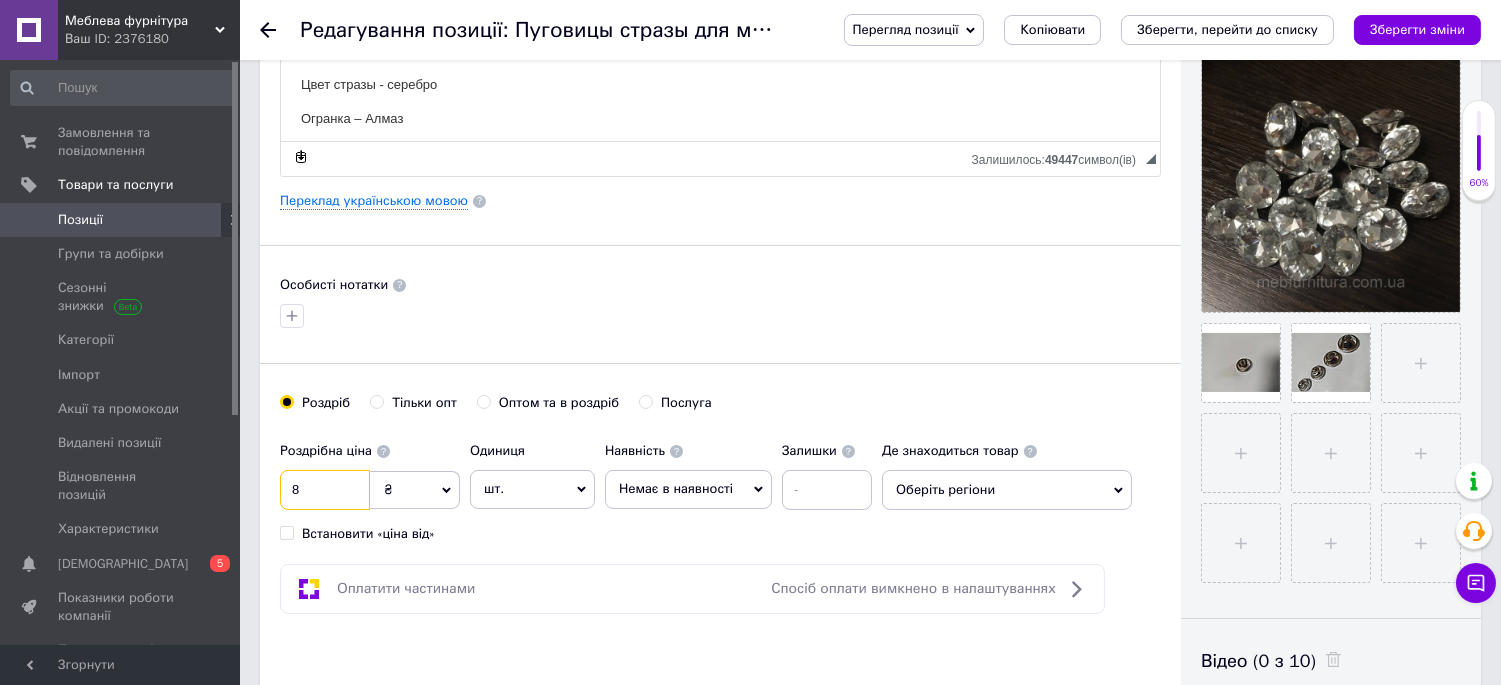 click on "8" at bounding box center [325, 490] 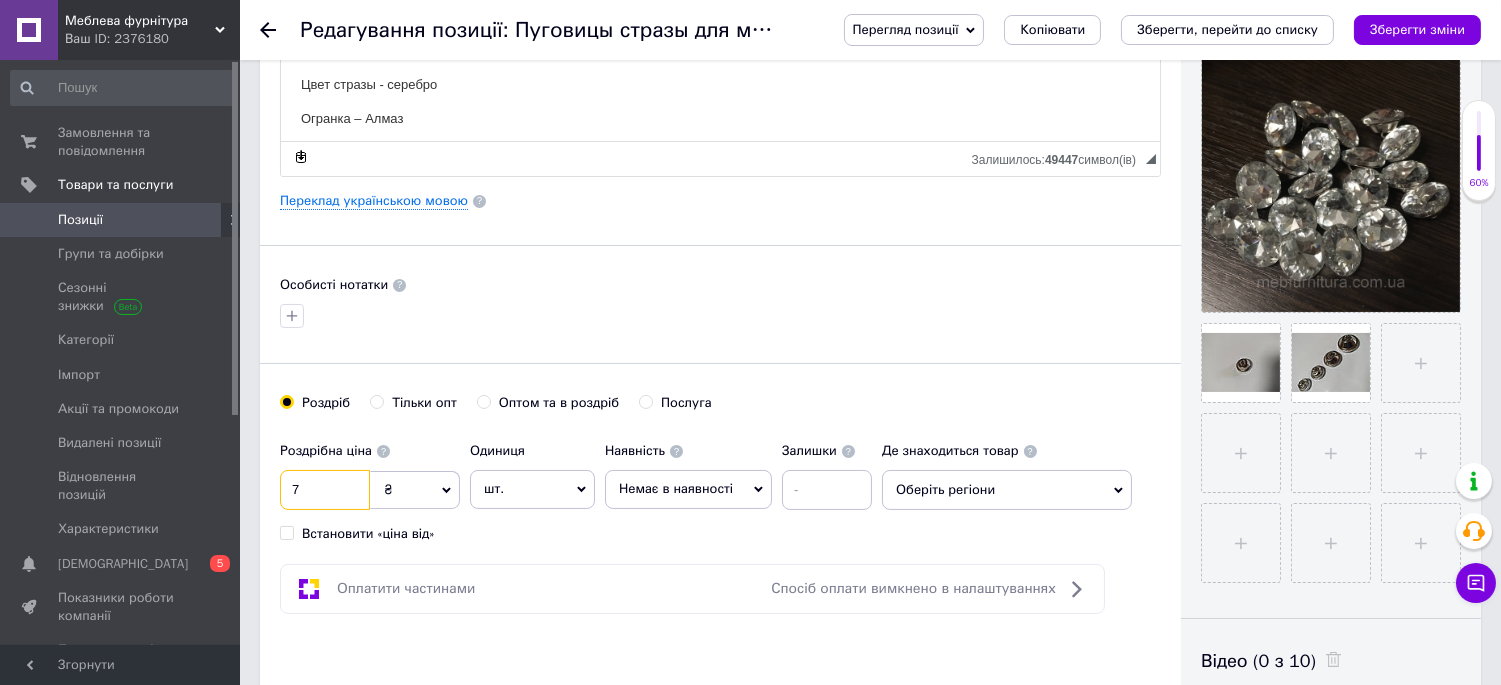 type on "7" 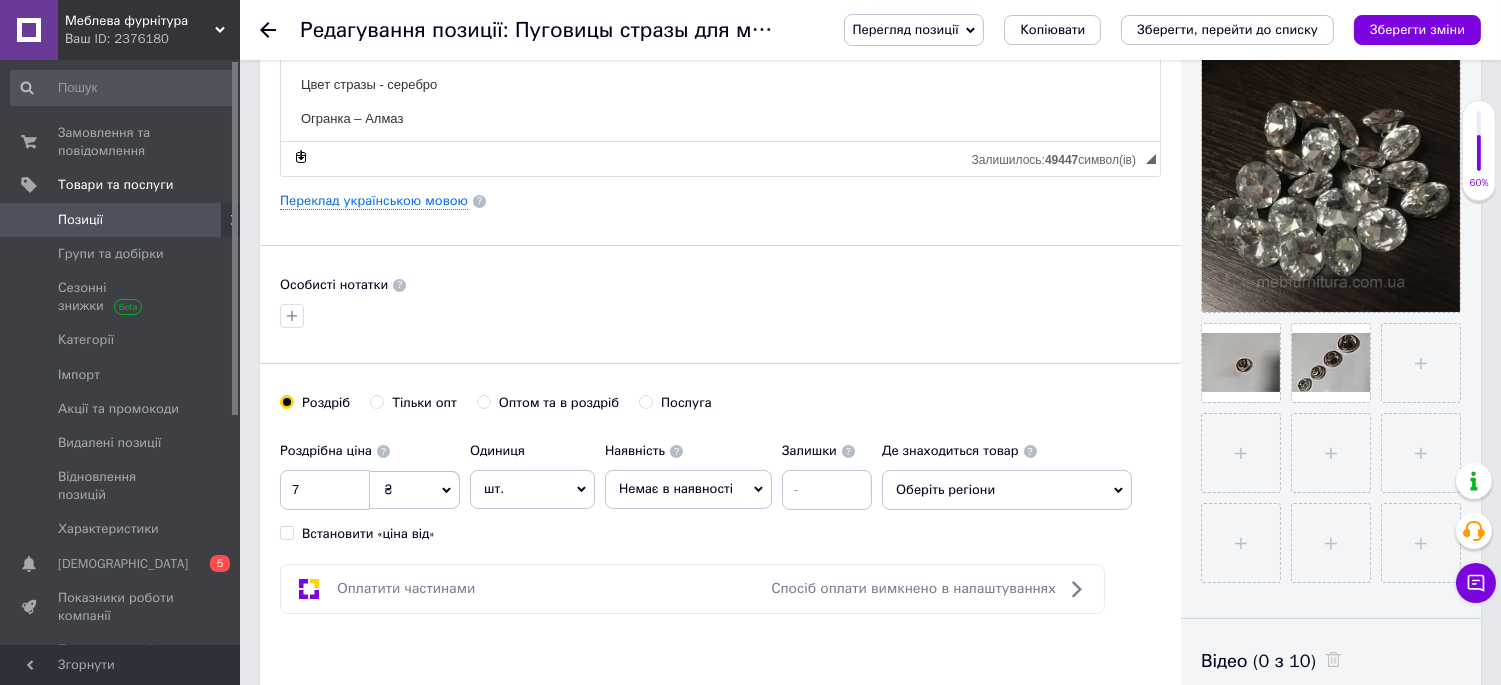 click on "[PERSON_NAME] опт Оптом та в роздріб Послуга" at bounding box center [720, 413] 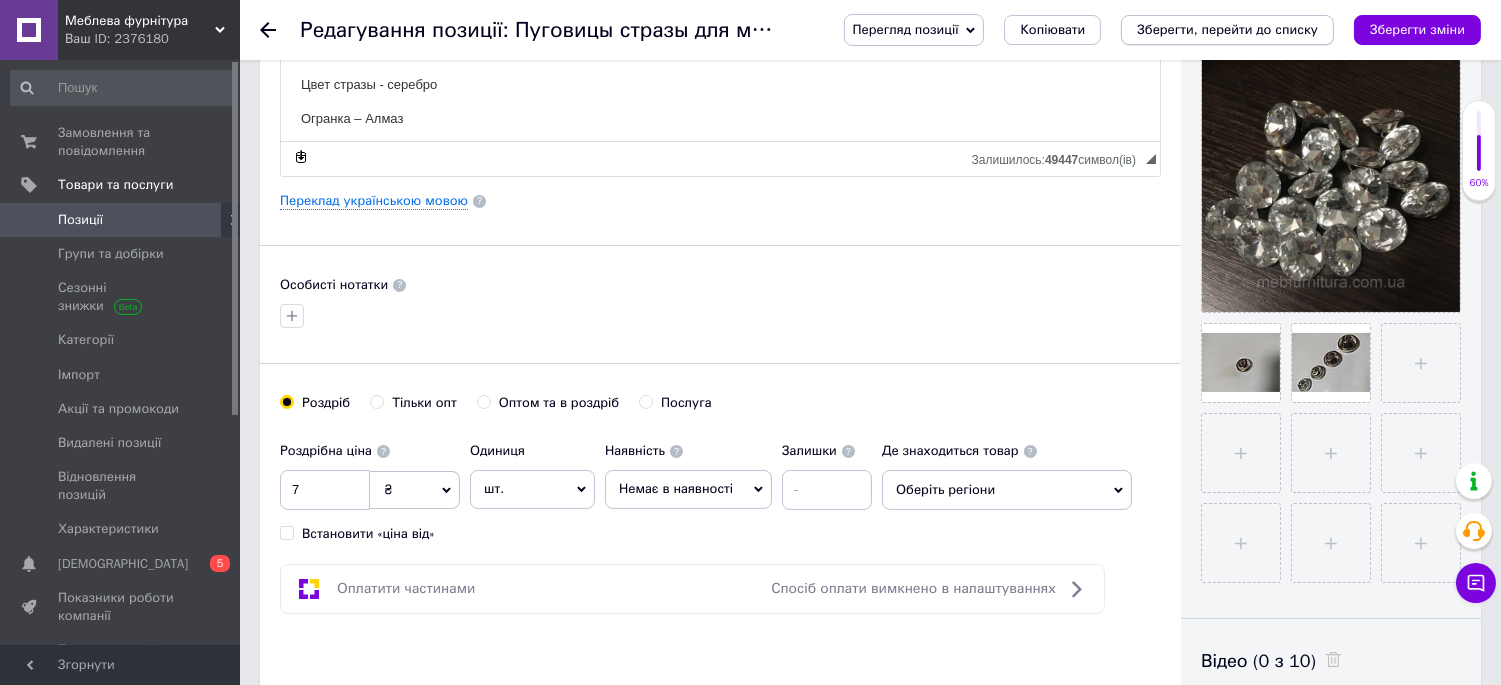 click on "Зберегти, перейти до списку" at bounding box center [1227, 29] 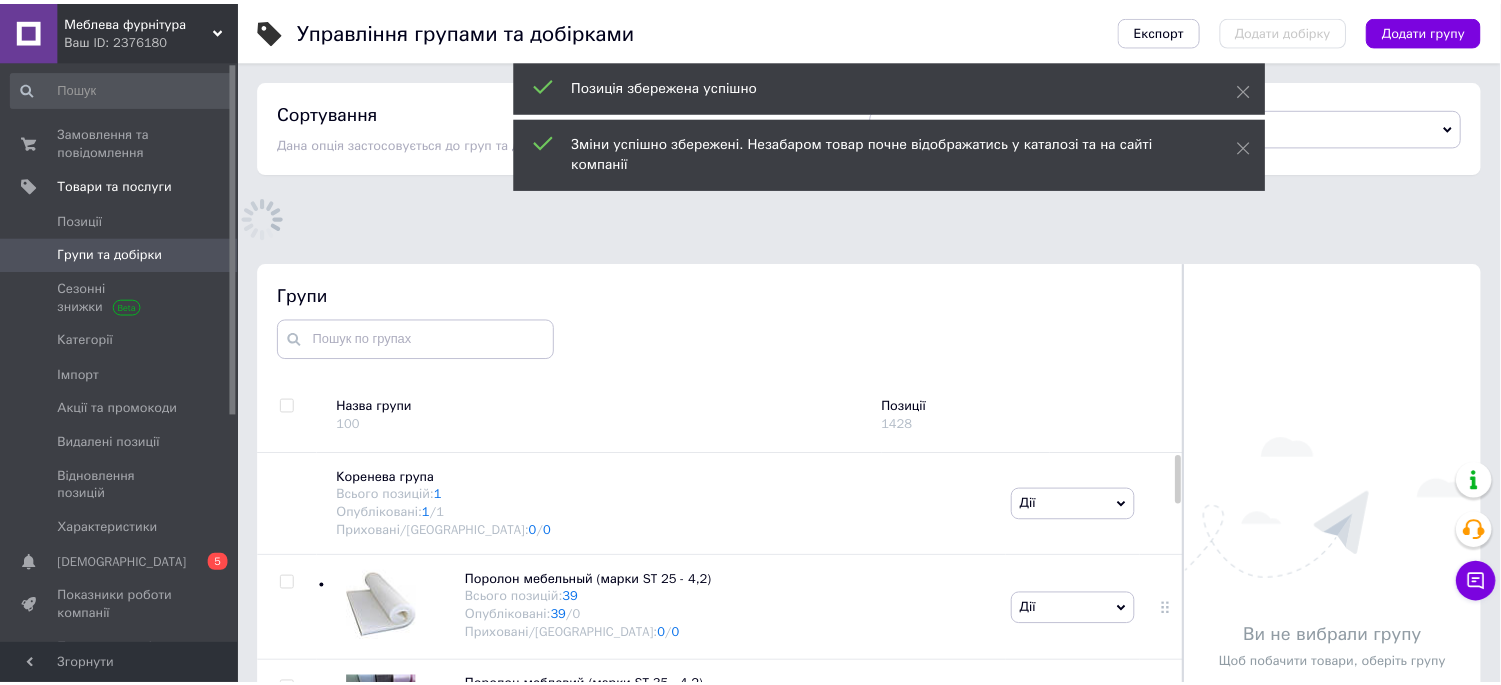 scroll, scrollTop: 182, scrollLeft: 0, axis: vertical 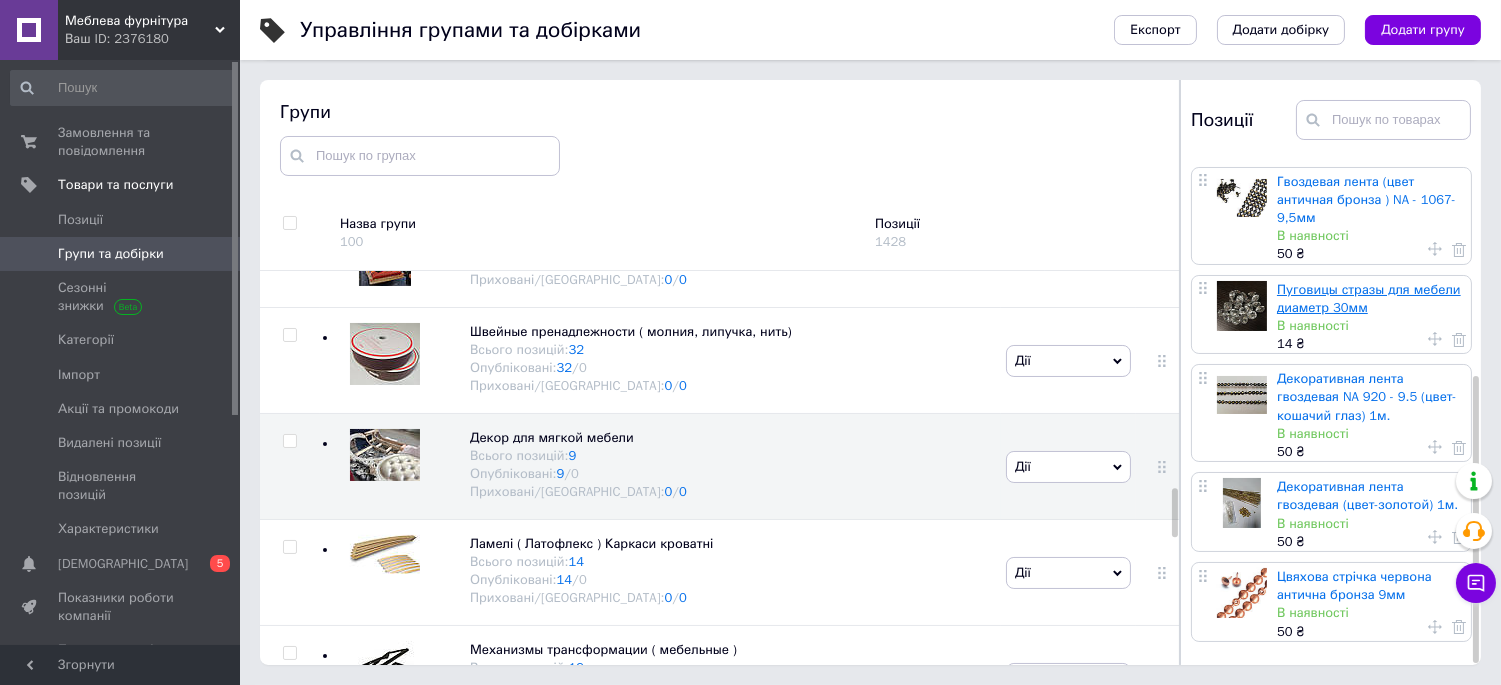 click on "Пуговицы стразы для мебели  диаметр 30мм" at bounding box center [1369, 298] 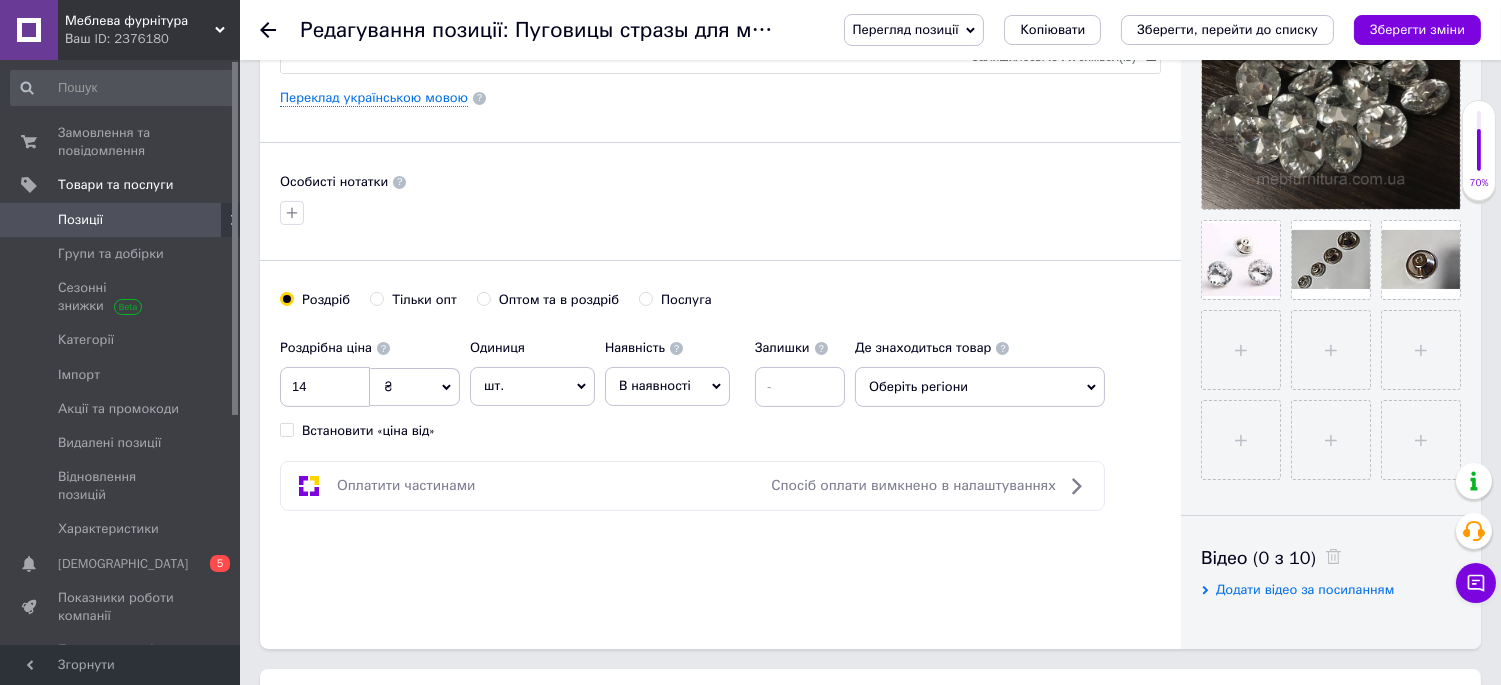 scroll, scrollTop: 555, scrollLeft: 0, axis: vertical 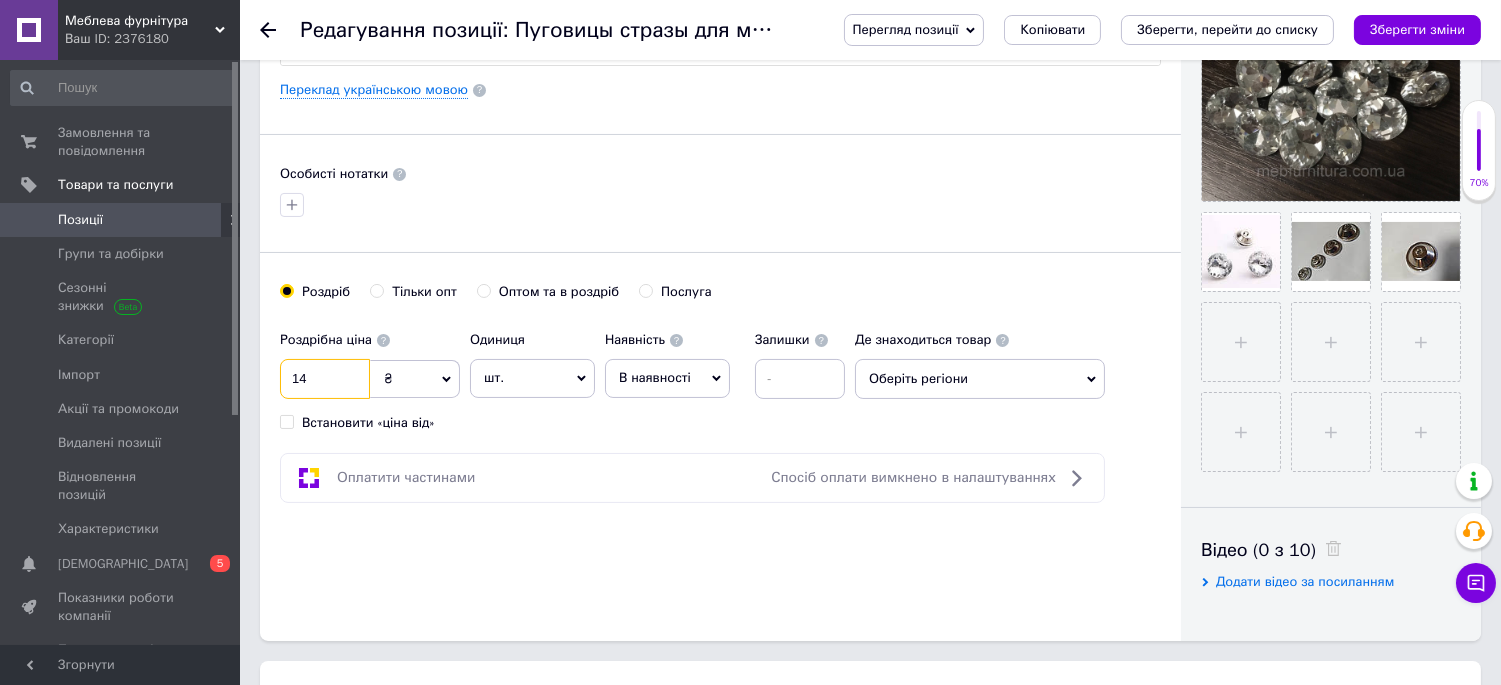 click on "14" at bounding box center (325, 379) 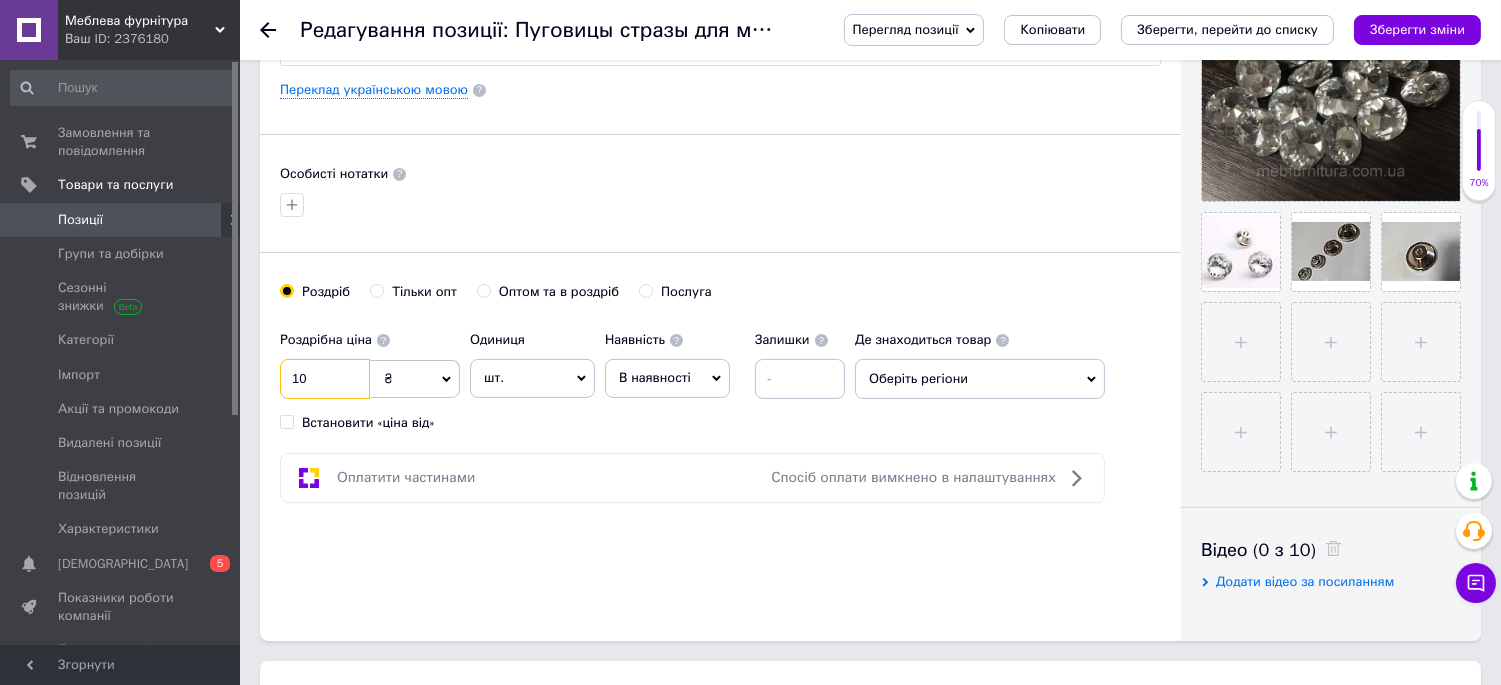 type on "10" 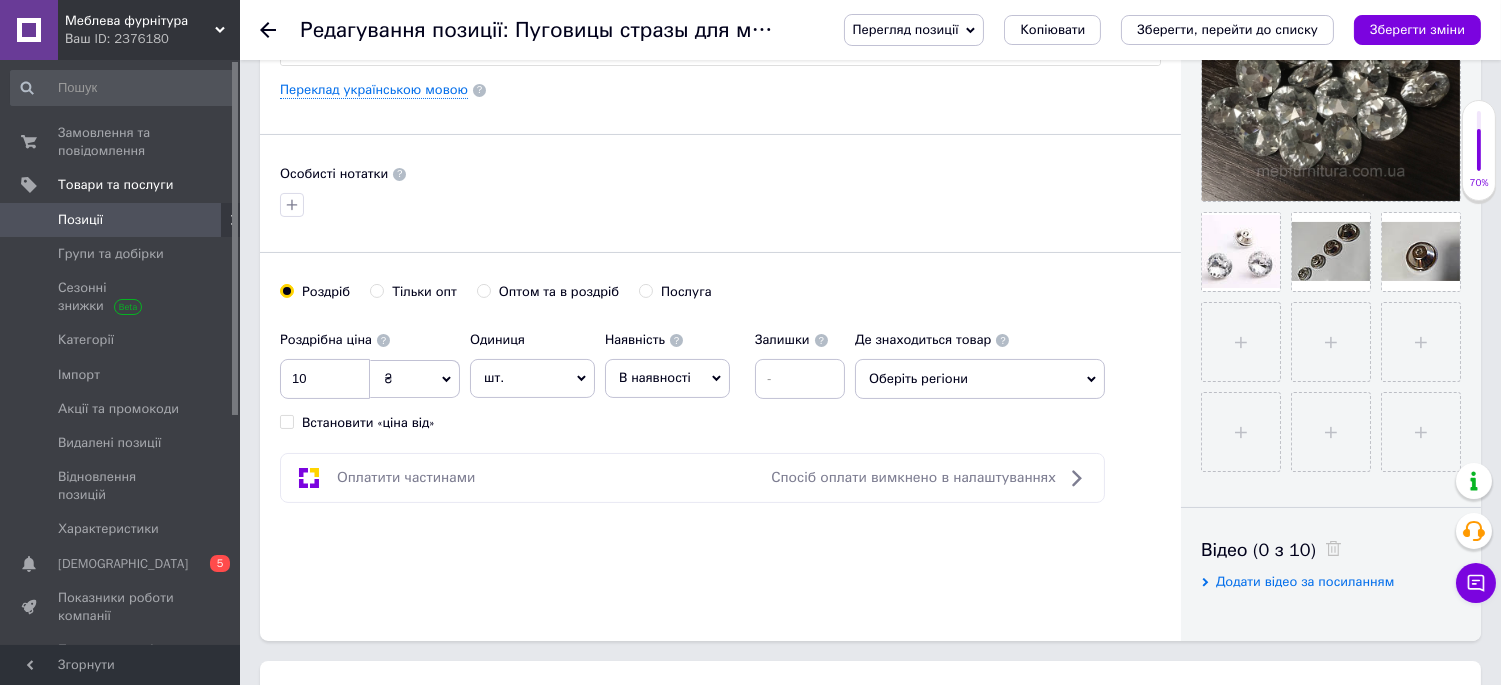 click on "Роздрібна ціна 10 ₴ $ EUR CHF GBP ¥ PLN ₸ MDL HUF KGS CNY TRY KRW lei Встановити «ціна від» Одиниця шт. Популярне комплект упаковка кв.м пара м кг пог.м послуга т а автоцистерна ампула б балон банка блістер бобіна бочка [PERSON_NAME] бухта в ват виїзд відро г г га година гр/кв.м гігакалорія д дав два місяці день доба доза є єврокуб з зміна к кВт каністра карат кв.дм кв.м кв.см кв.фут квартал кг кг/кв.м км колесо комплект коробка куб.дм куб.м л л лист м м мВт мл мм моток місяць мішок н набір номер о об'єкт од. п палетомісце пара партія пач пог.м послуга посівна одиниця птахомісце півроку пігулка 1" at bounding box center [720, 376] 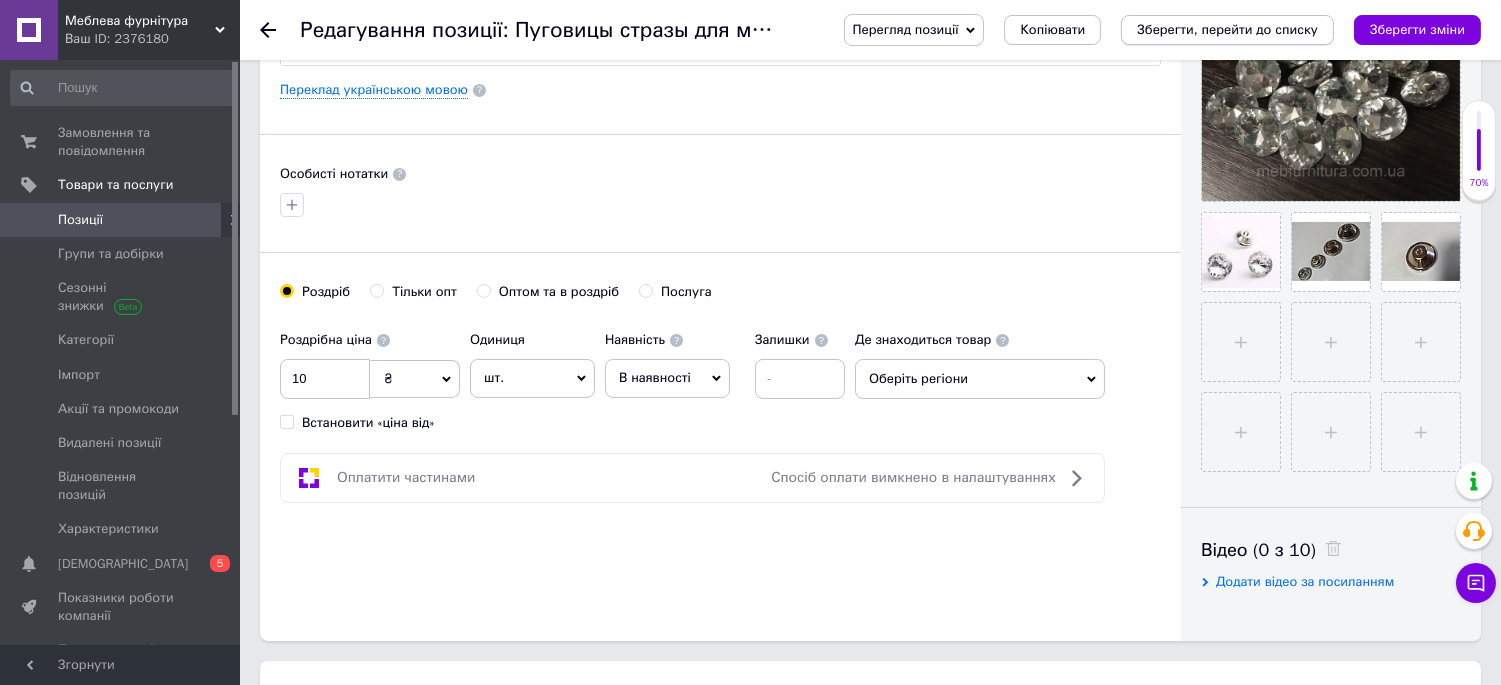 click on "Зберегти, перейти до списку" at bounding box center [1227, 29] 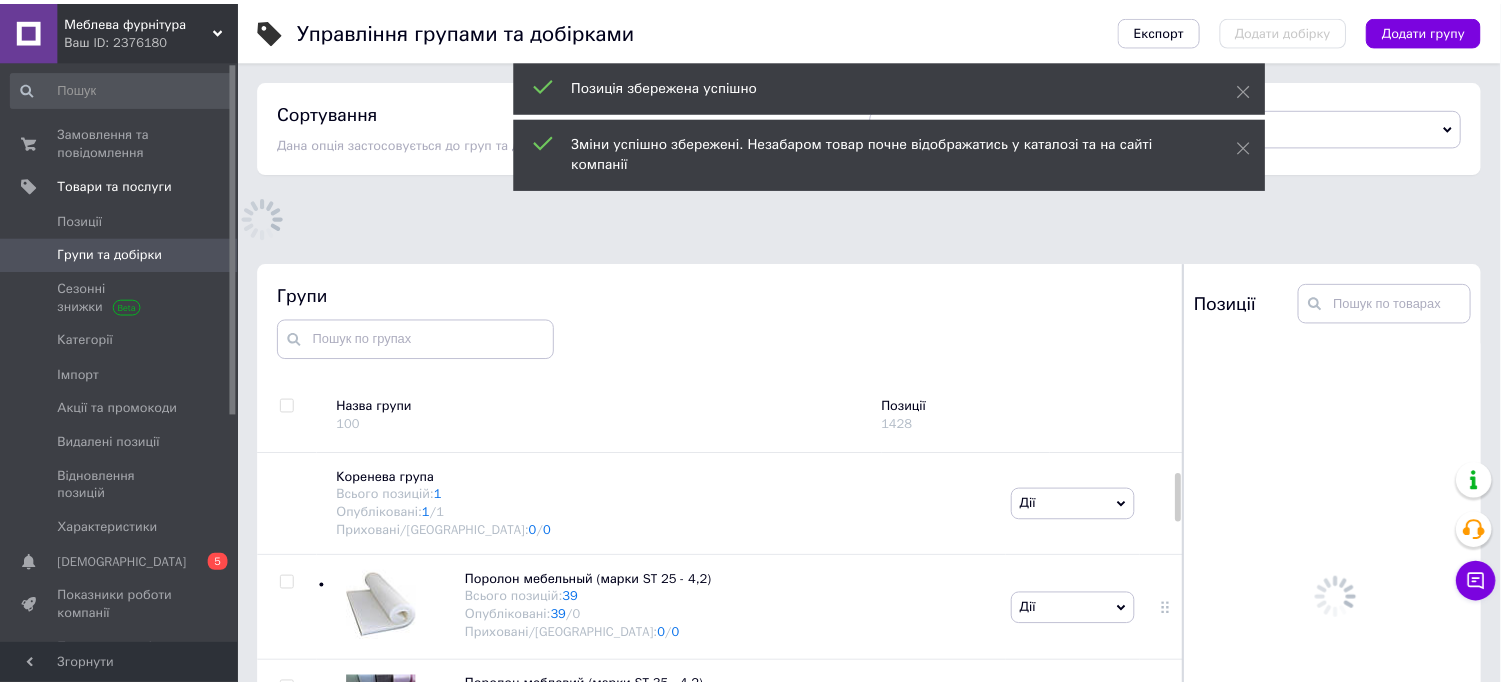 scroll, scrollTop: 182, scrollLeft: 0, axis: vertical 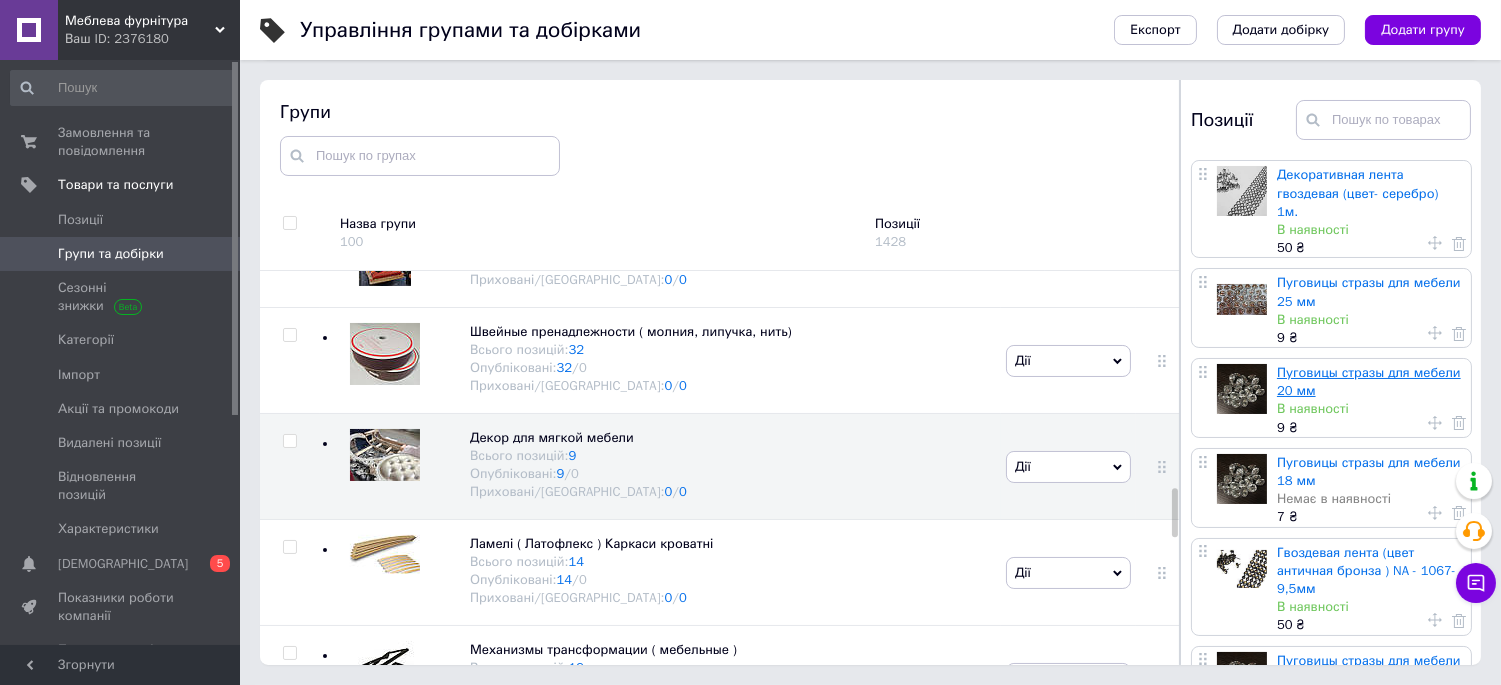 click on "Пуговицы стразы для мебели 20 мм" at bounding box center [1369, 381] 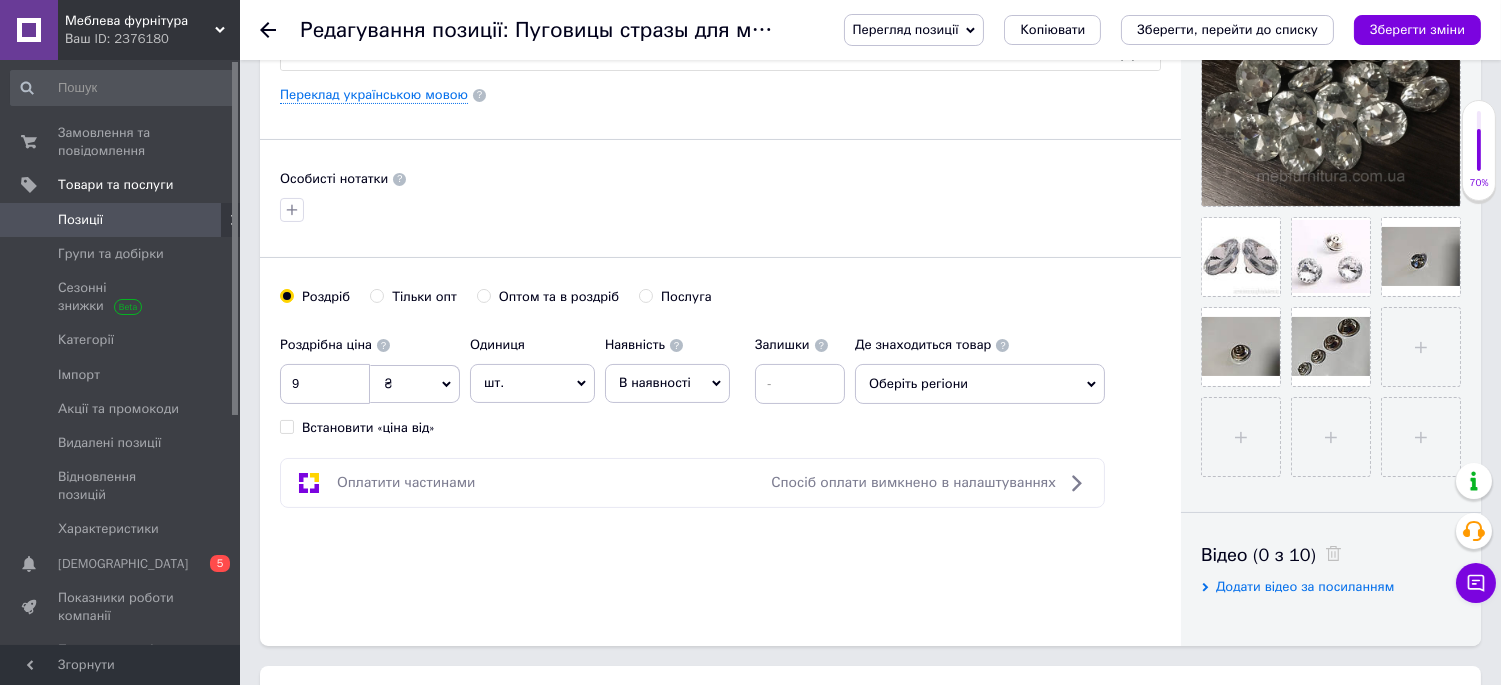 scroll, scrollTop: 555, scrollLeft: 0, axis: vertical 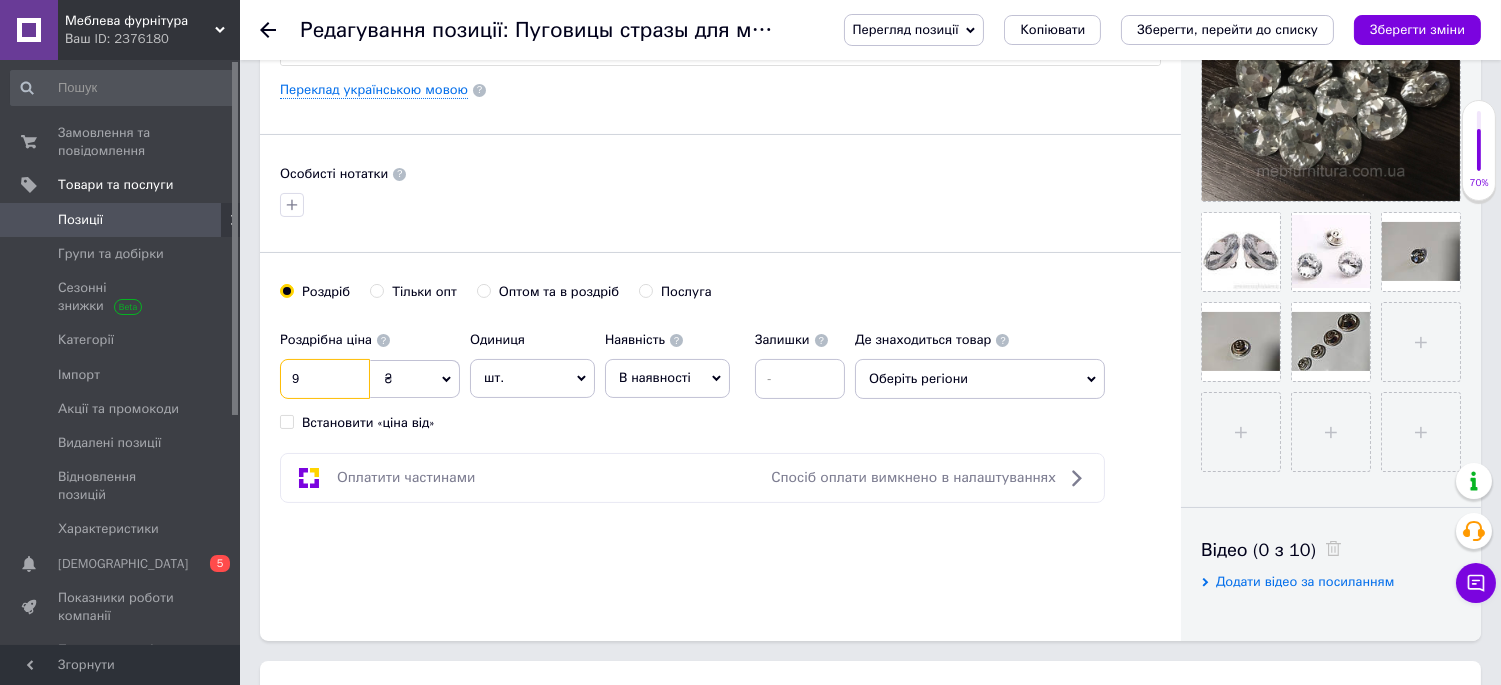 click on "9" at bounding box center [325, 379] 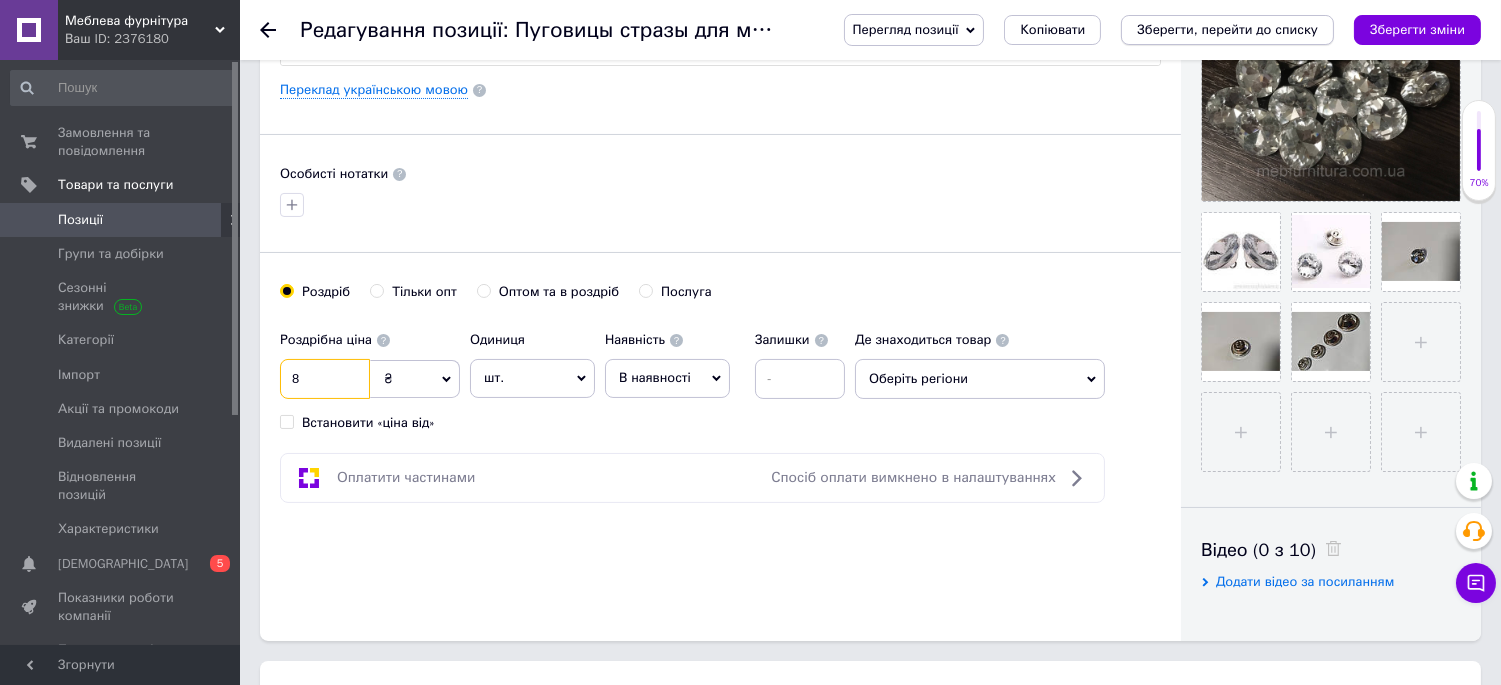 type on "8" 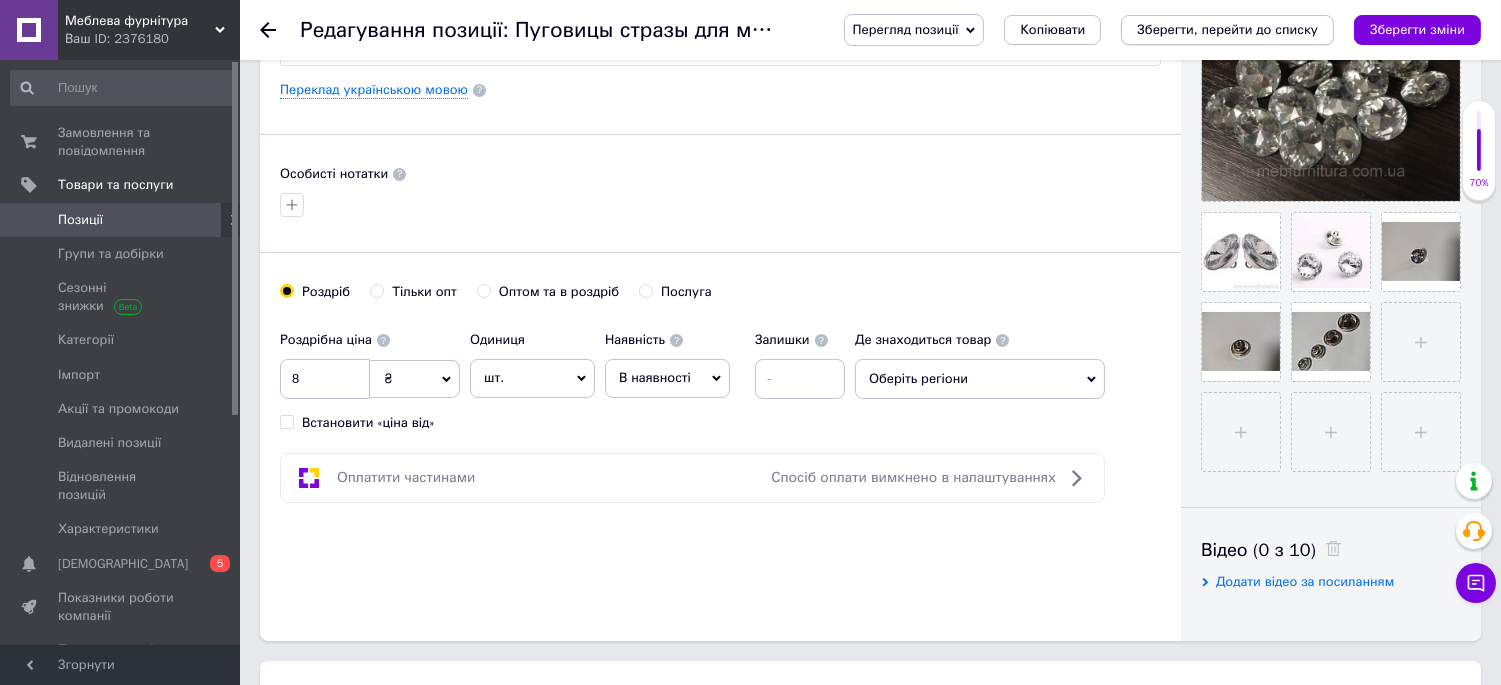 click on "Зберегти, перейти до списку" at bounding box center [1227, 30] 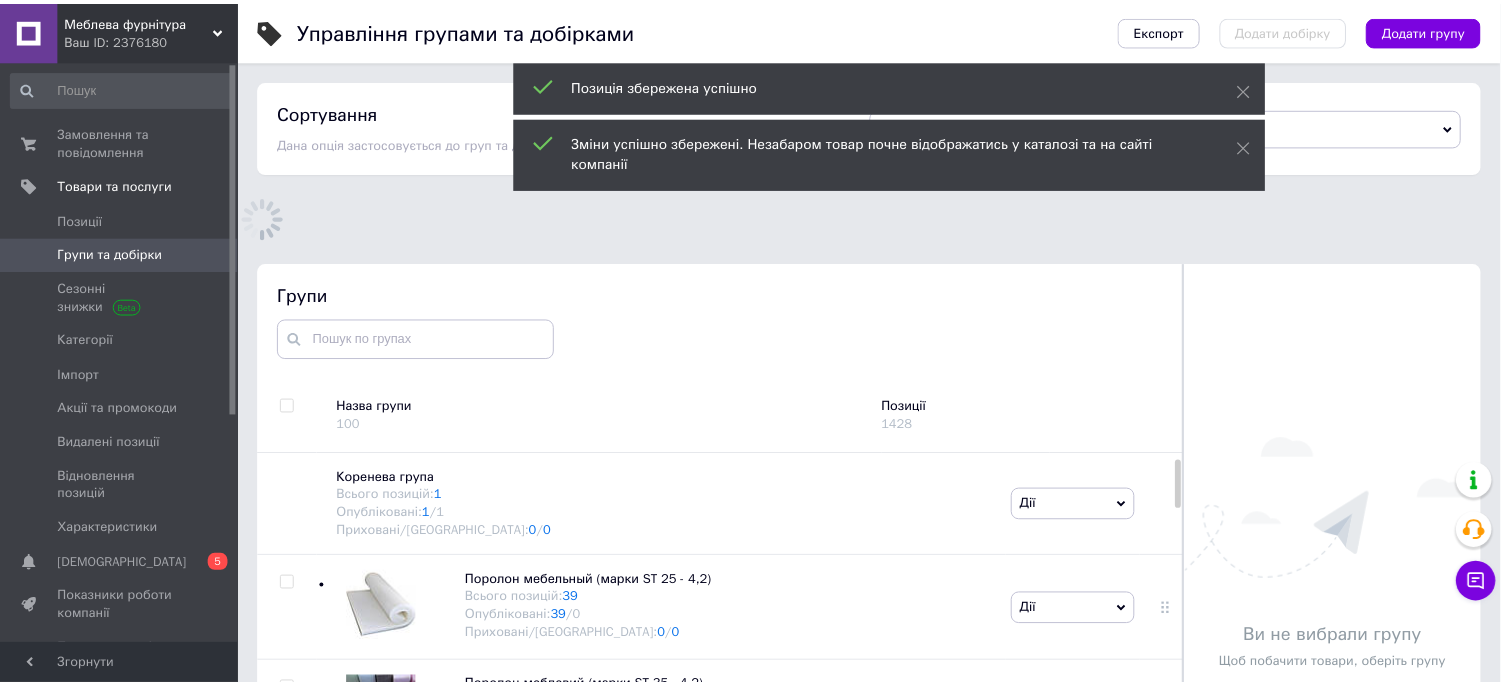 scroll, scrollTop: 183, scrollLeft: 0, axis: vertical 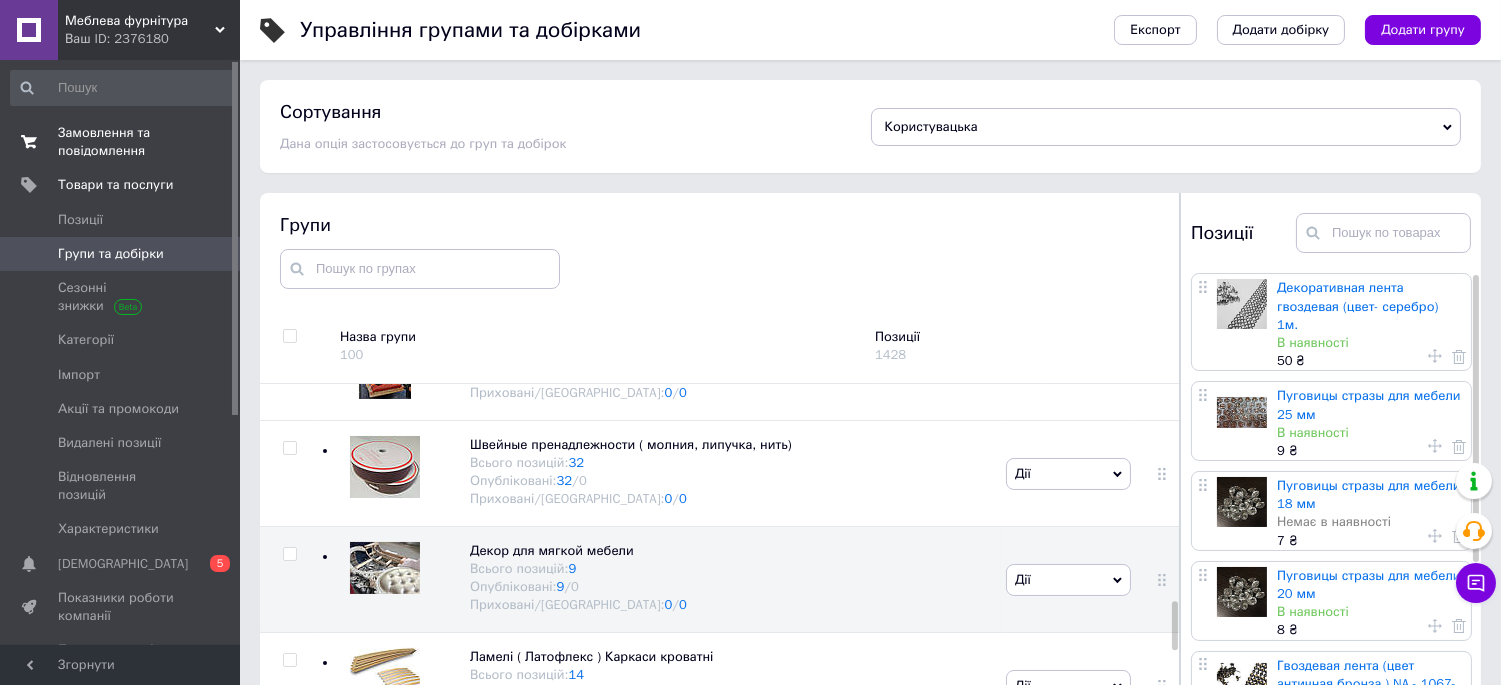 click on "Замовлення та повідомлення" at bounding box center (121, 142) 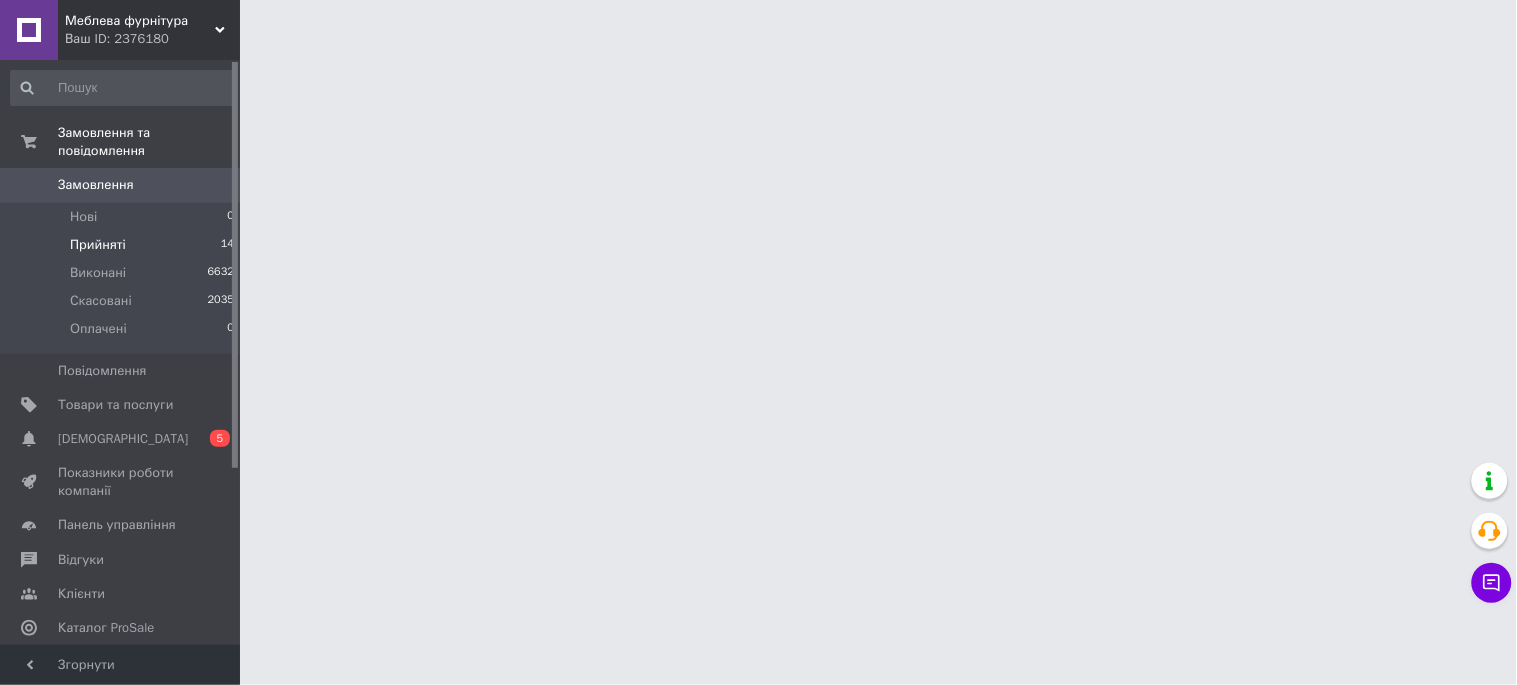 click on "Прийняті" at bounding box center (98, 245) 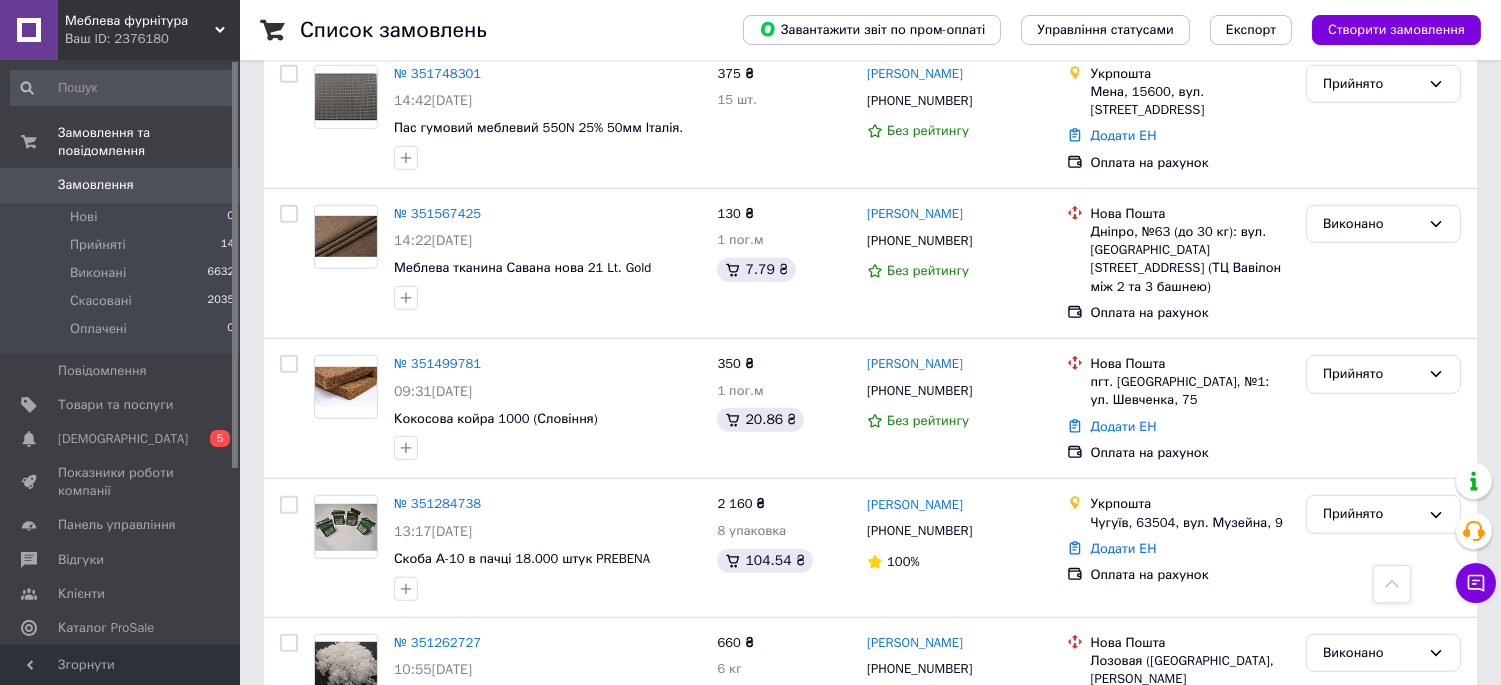 scroll, scrollTop: 2046, scrollLeft: 0, axis: vertical 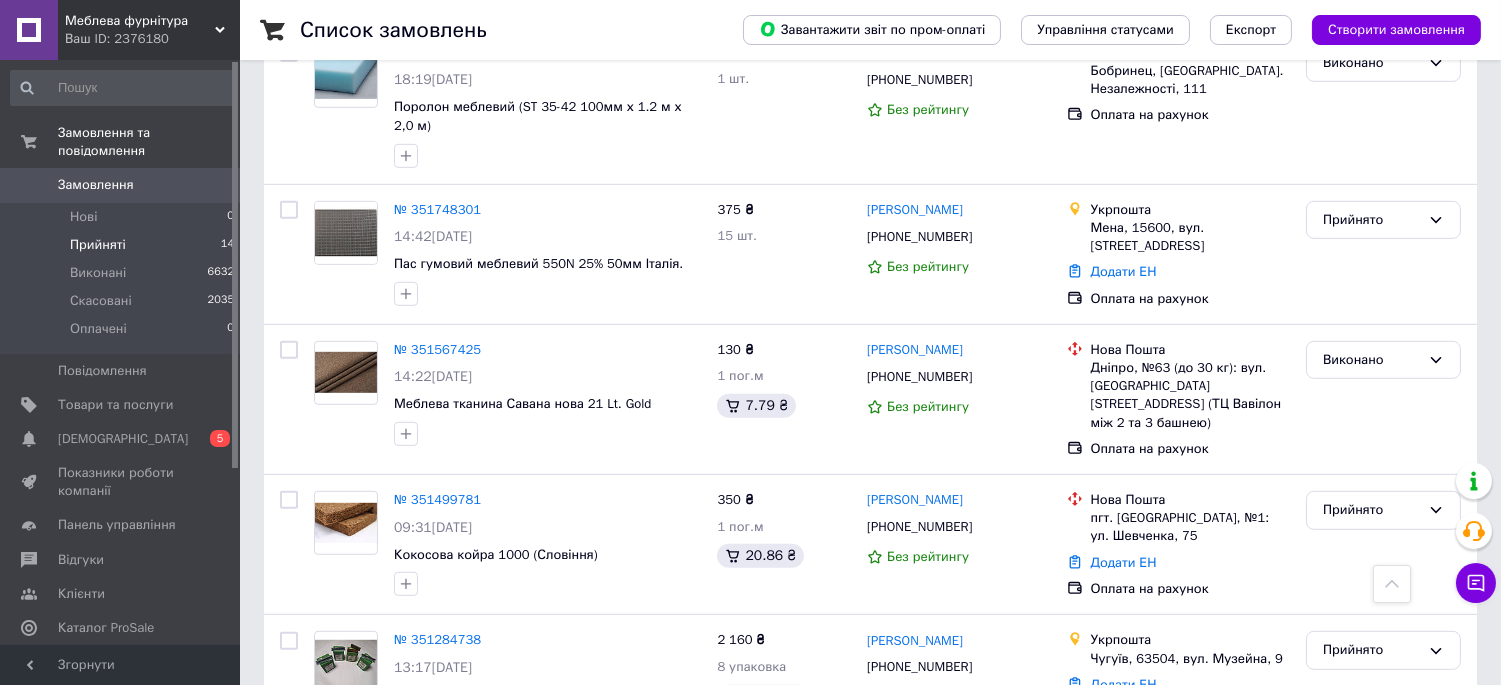 drag, startPoint x: 106, startPoint y: 221, endPoint x: 122, endPoint y: 220, distance: 16.03122 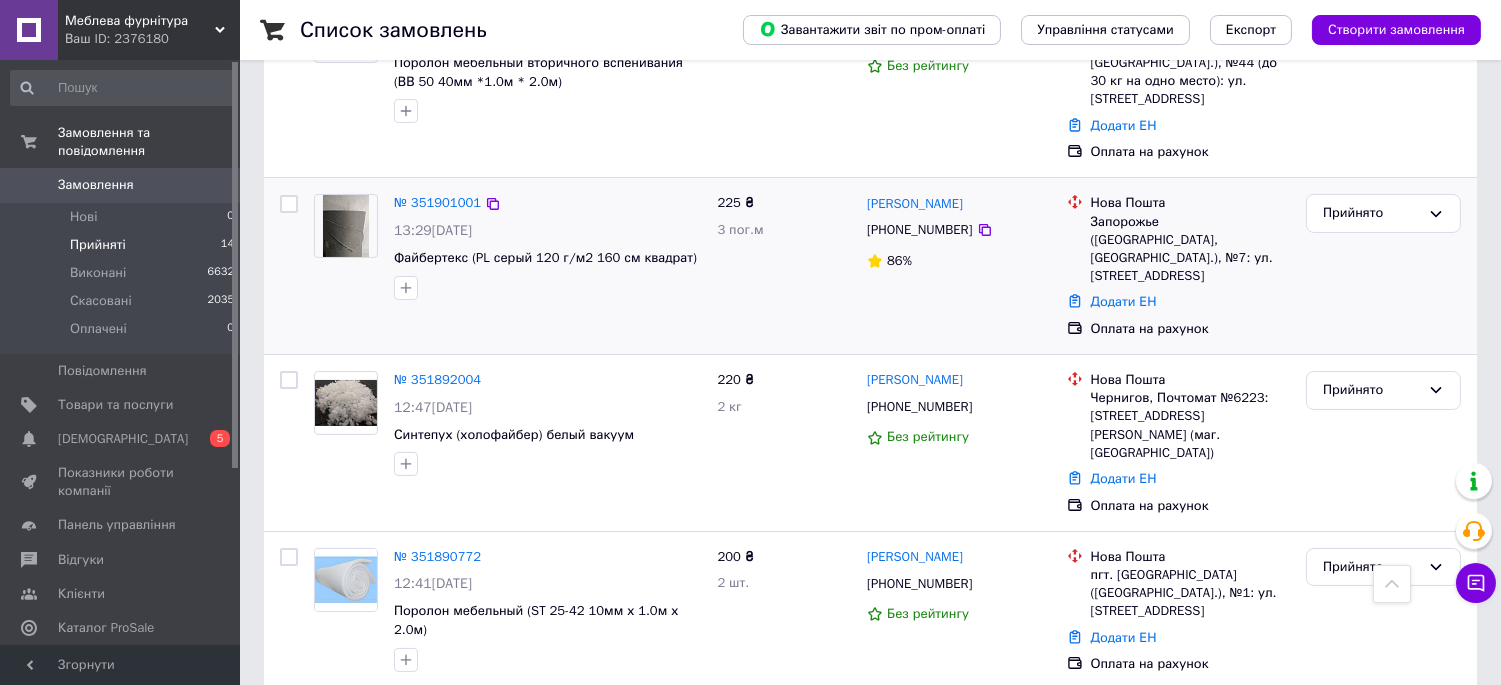 scroll, scrollTop: 0, scrollLeft: 0, axis: both 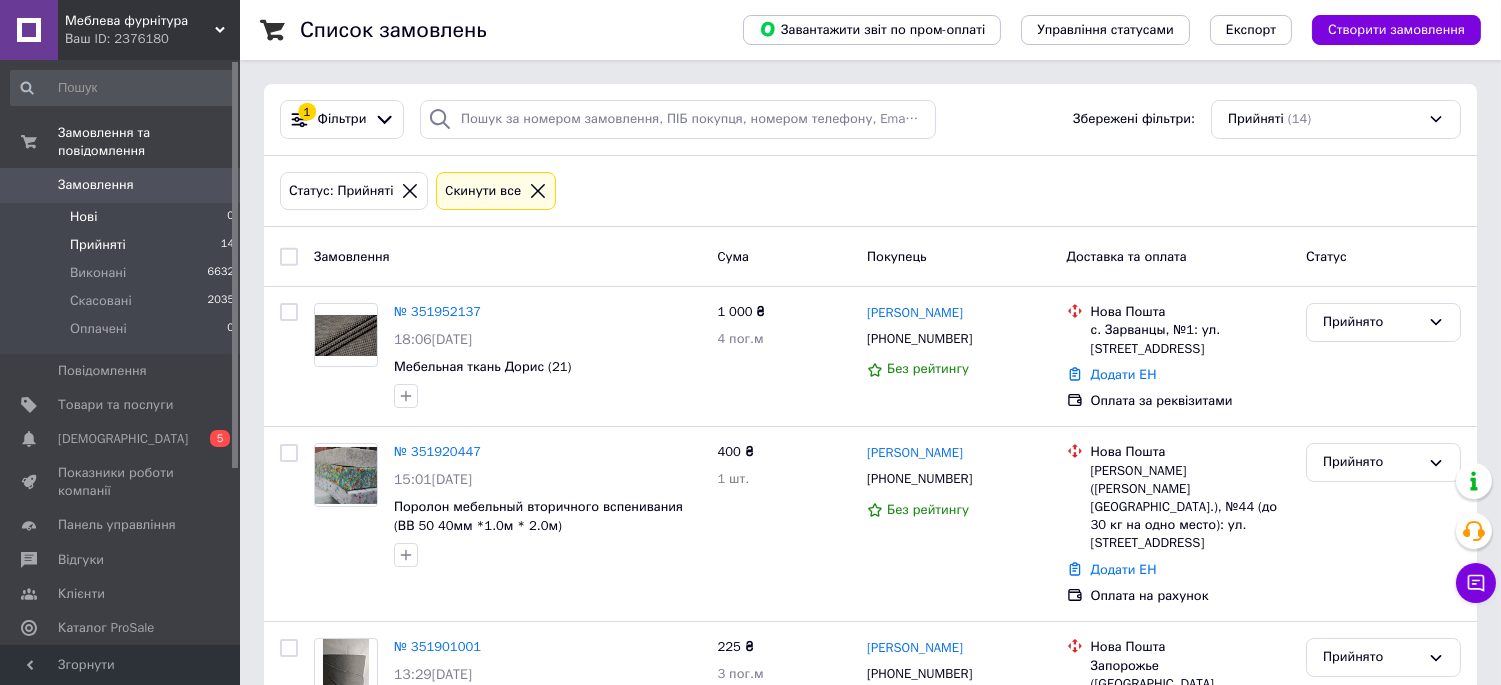 click on "Нові" at bounding box center [83, 217] 